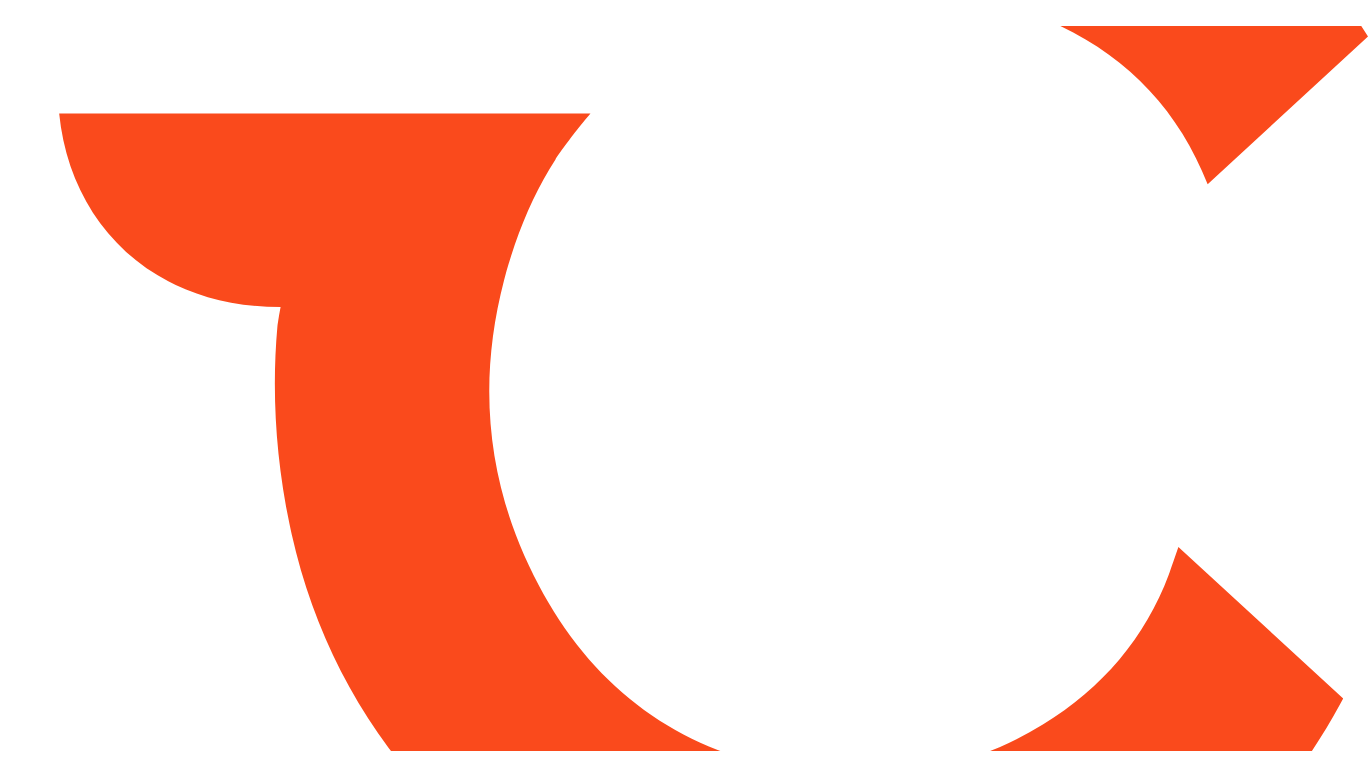 scroll, scrollTop: 0, scrollLeft: 0, axis: both 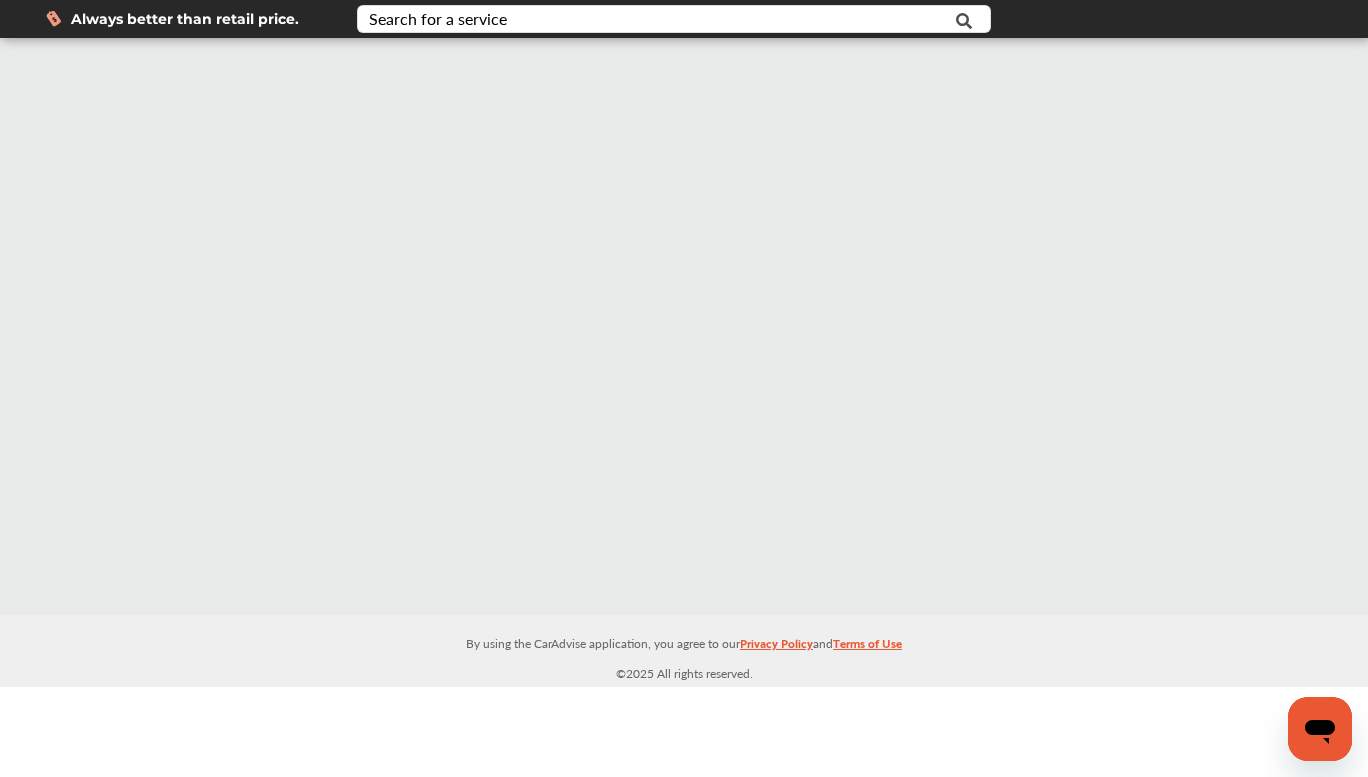 click at bounding box center [684, 326] 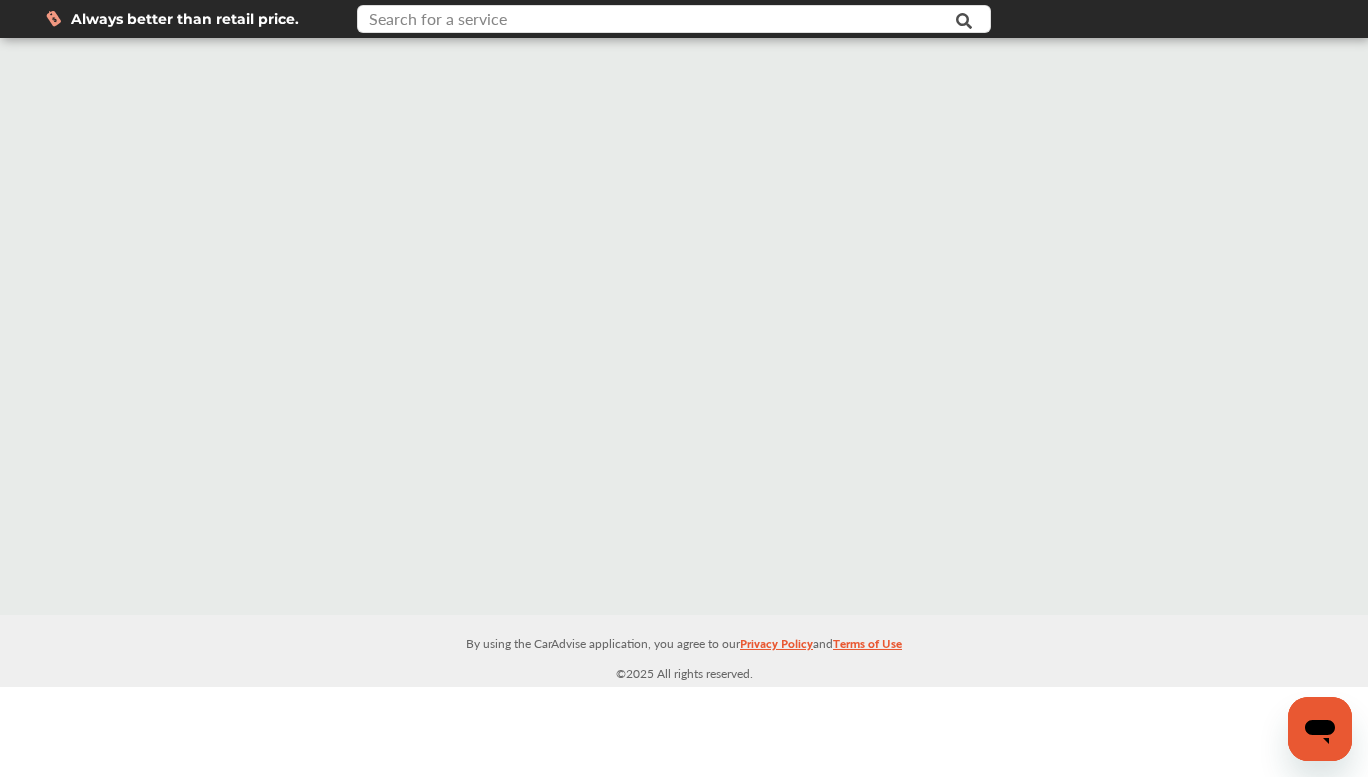 click at bounding box center (652, 21) 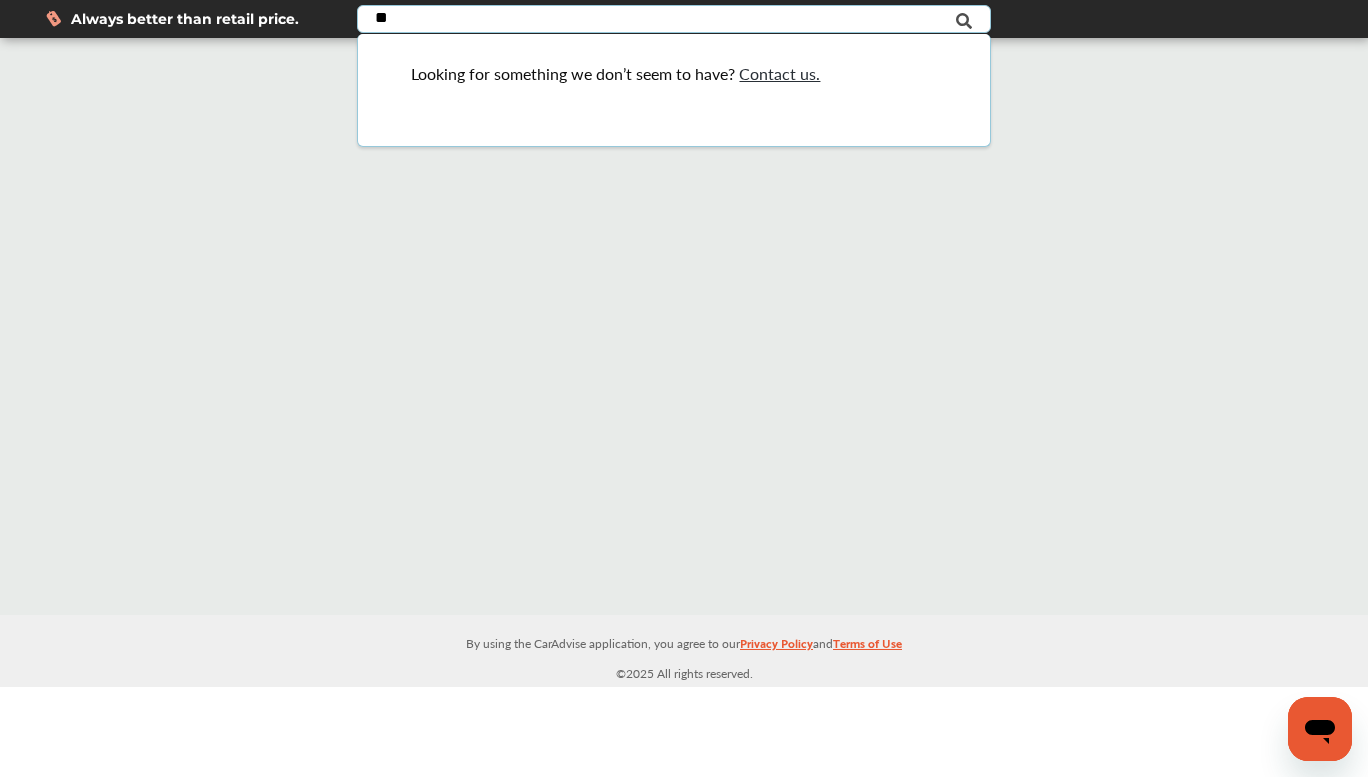 type on "*" 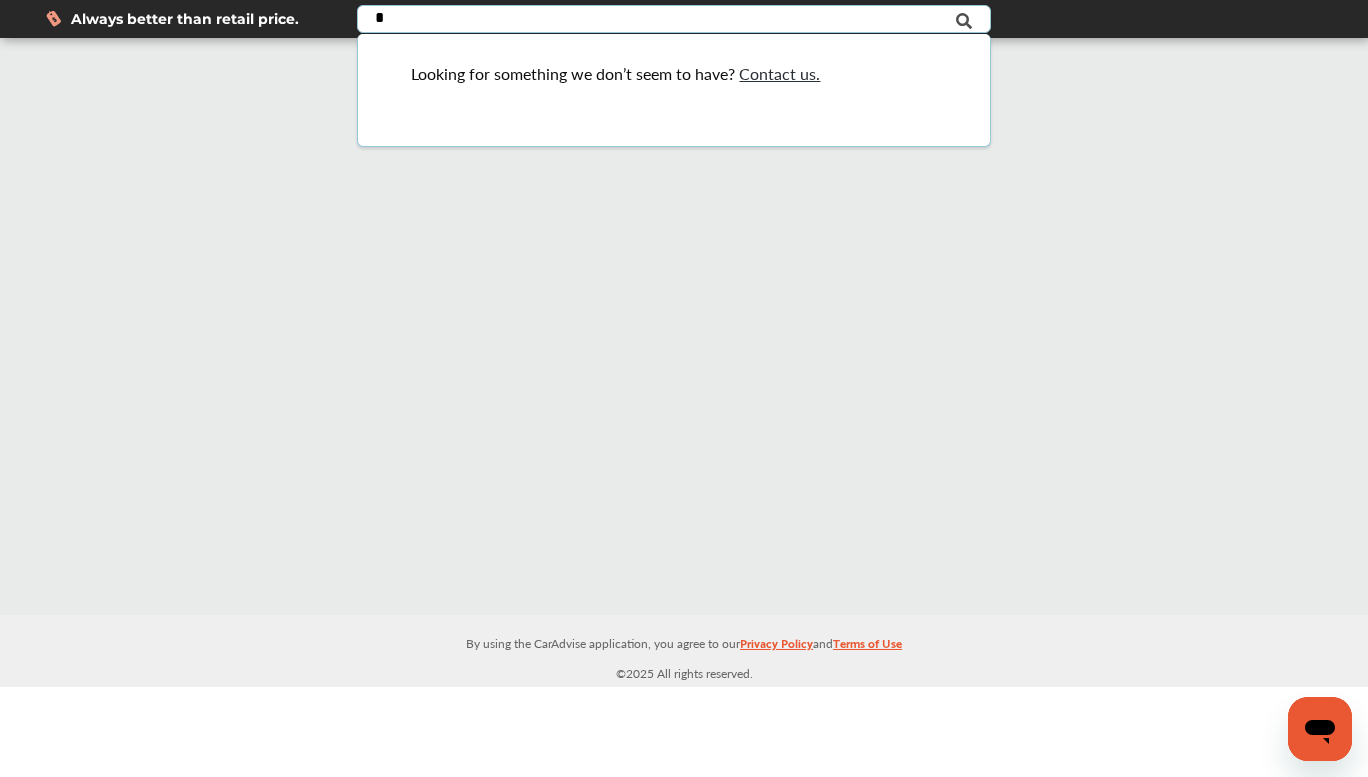 type 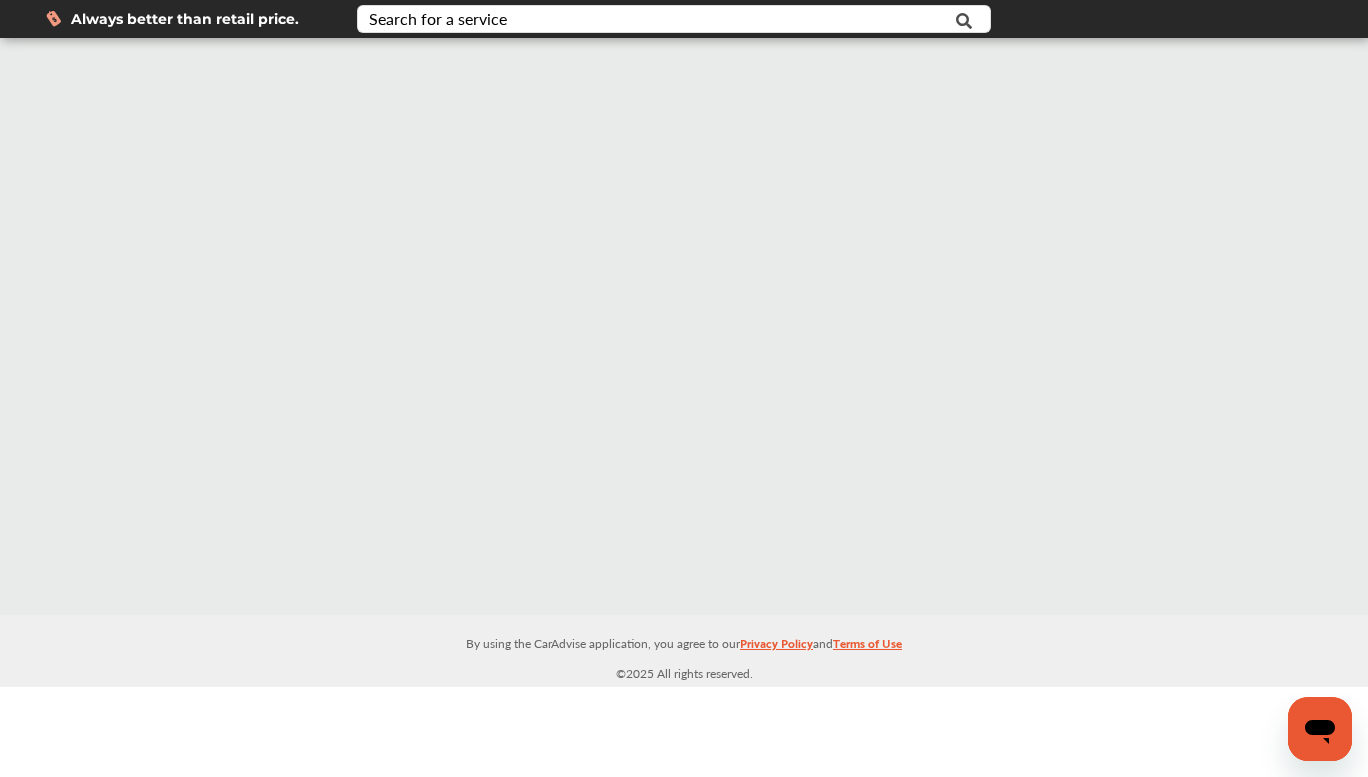 click at bounding box center [684, 326] 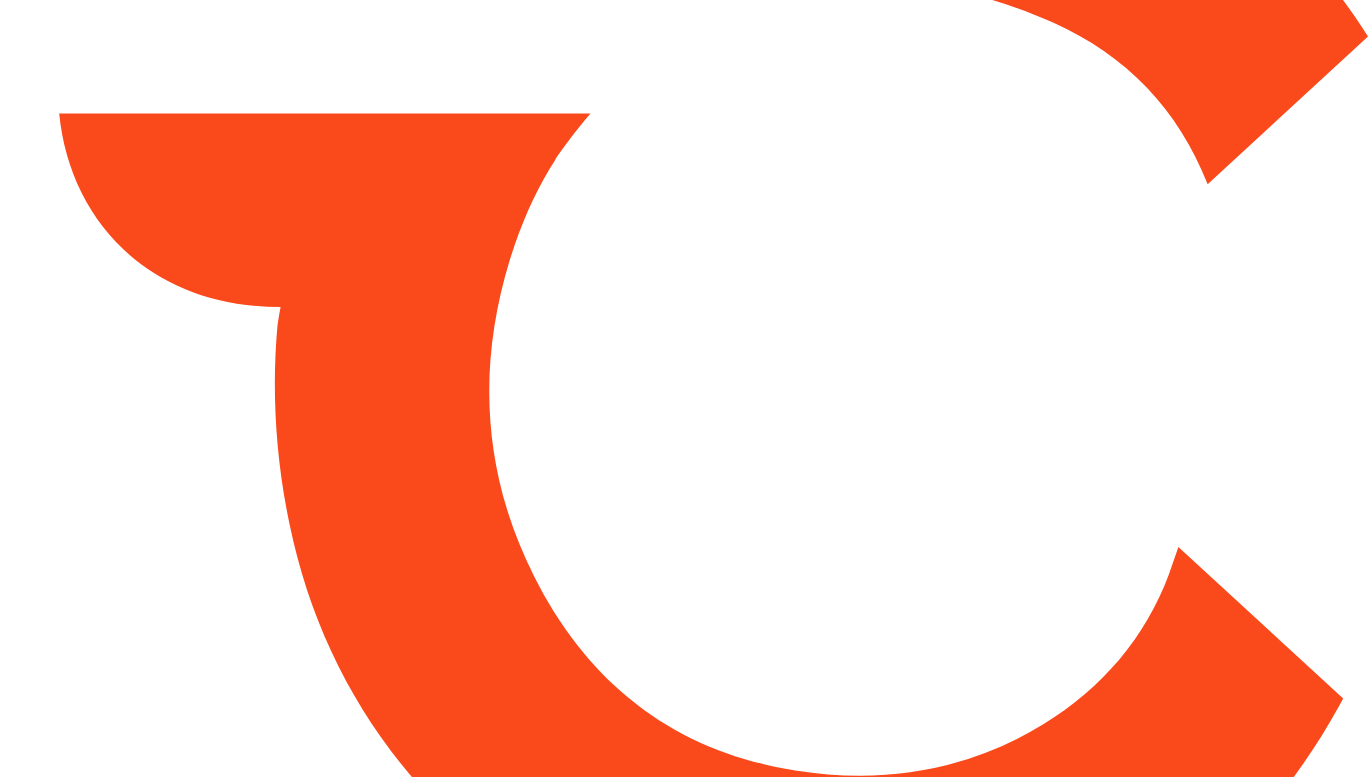 scroll, scrollTop: 0, scrollLeft: 0, axis: both 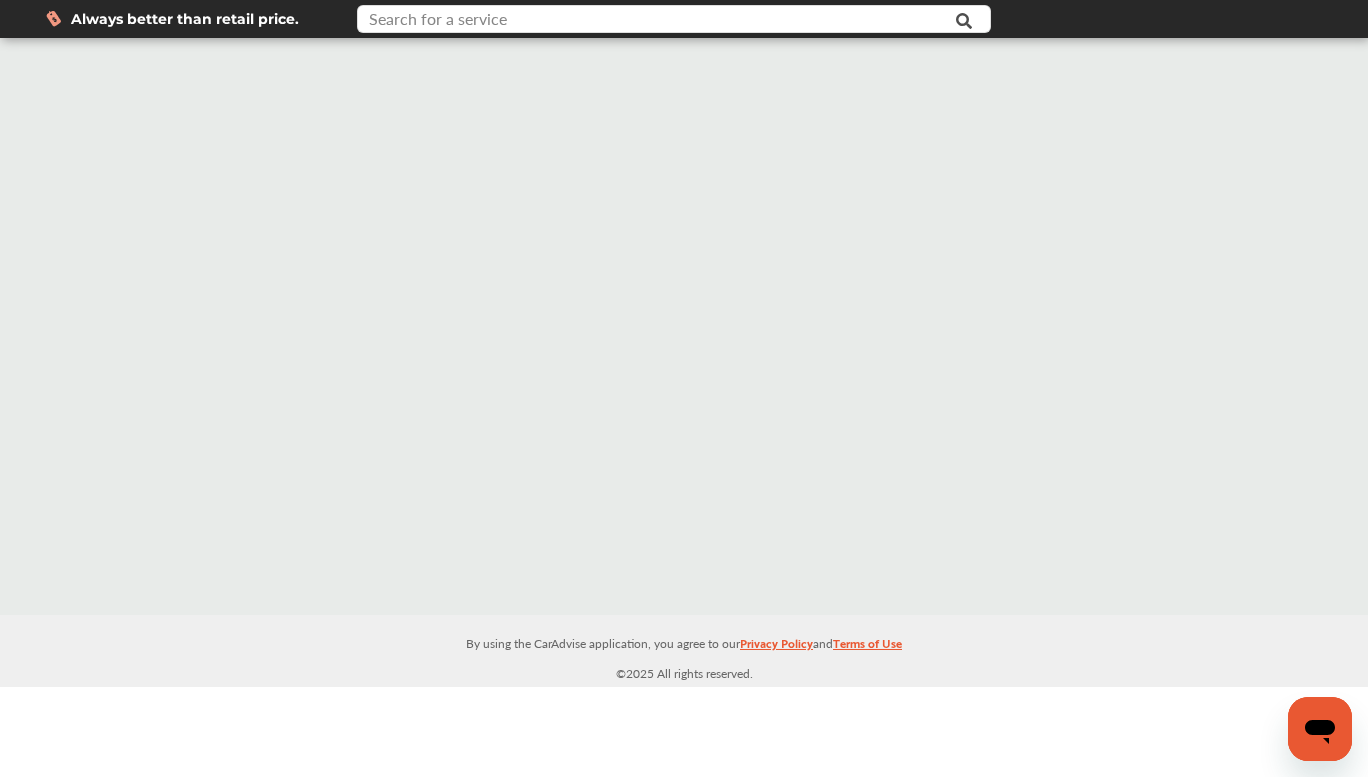click at bounding box center [652, 21] 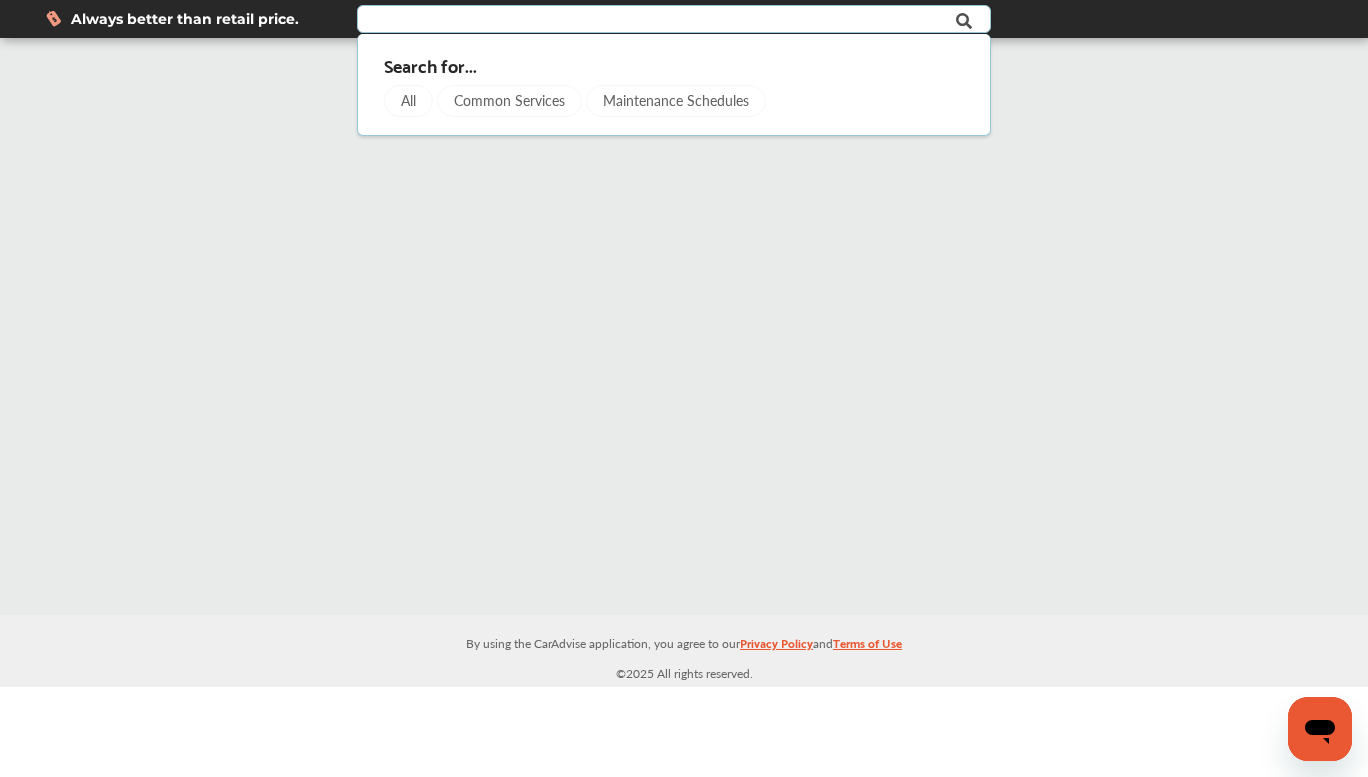 click on "Common Services" at bounding box center [509, 101] 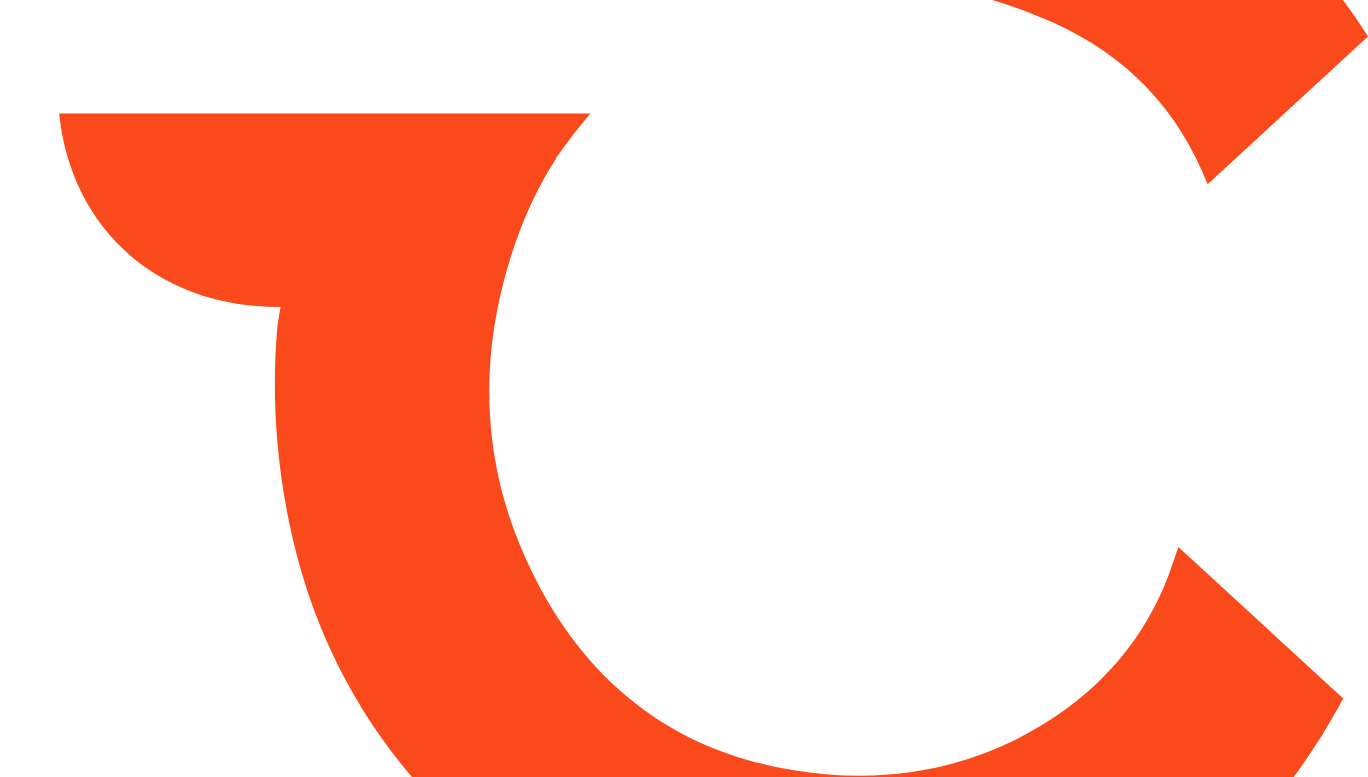 scroll, scrollTop: 0, scrollLeft: 0, axis: both 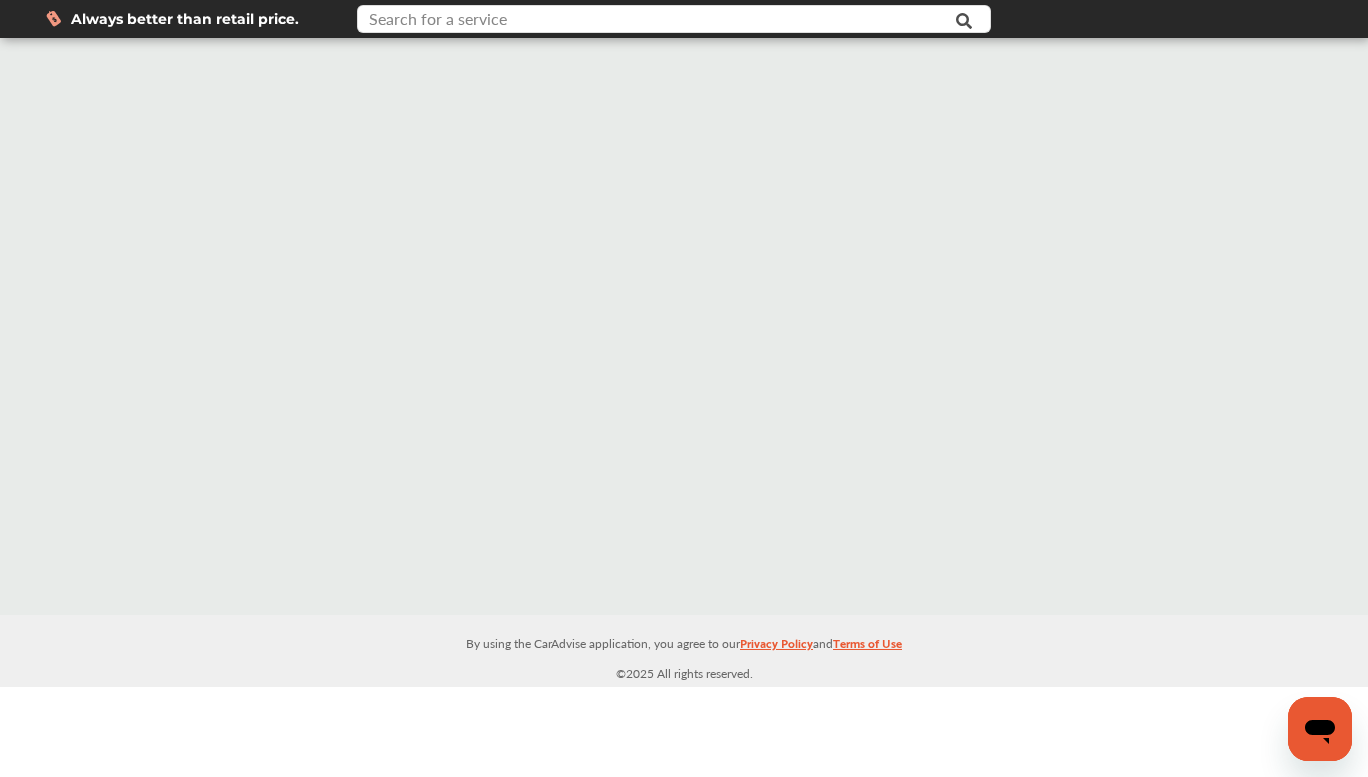 click at bounding box center [652, 21] 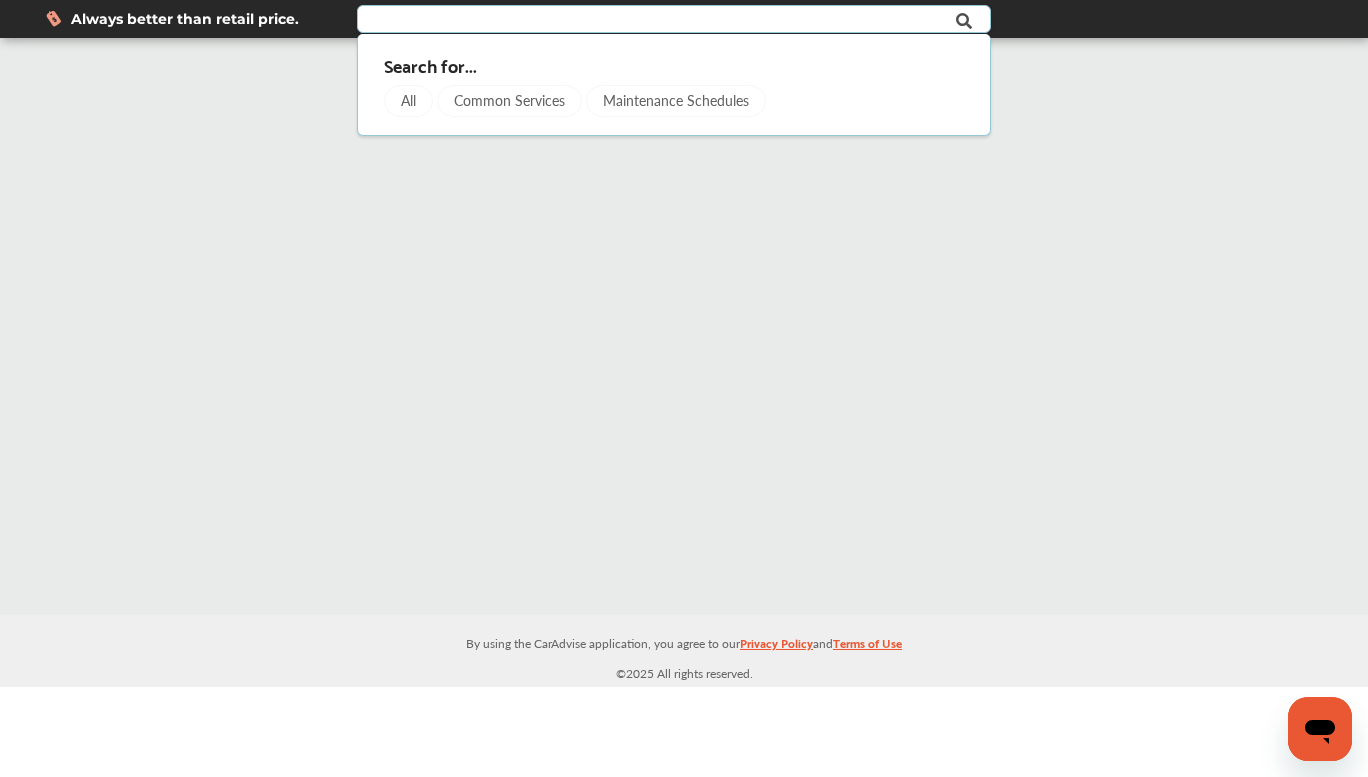 click on "Common Services" at bounding box center (509, 101) 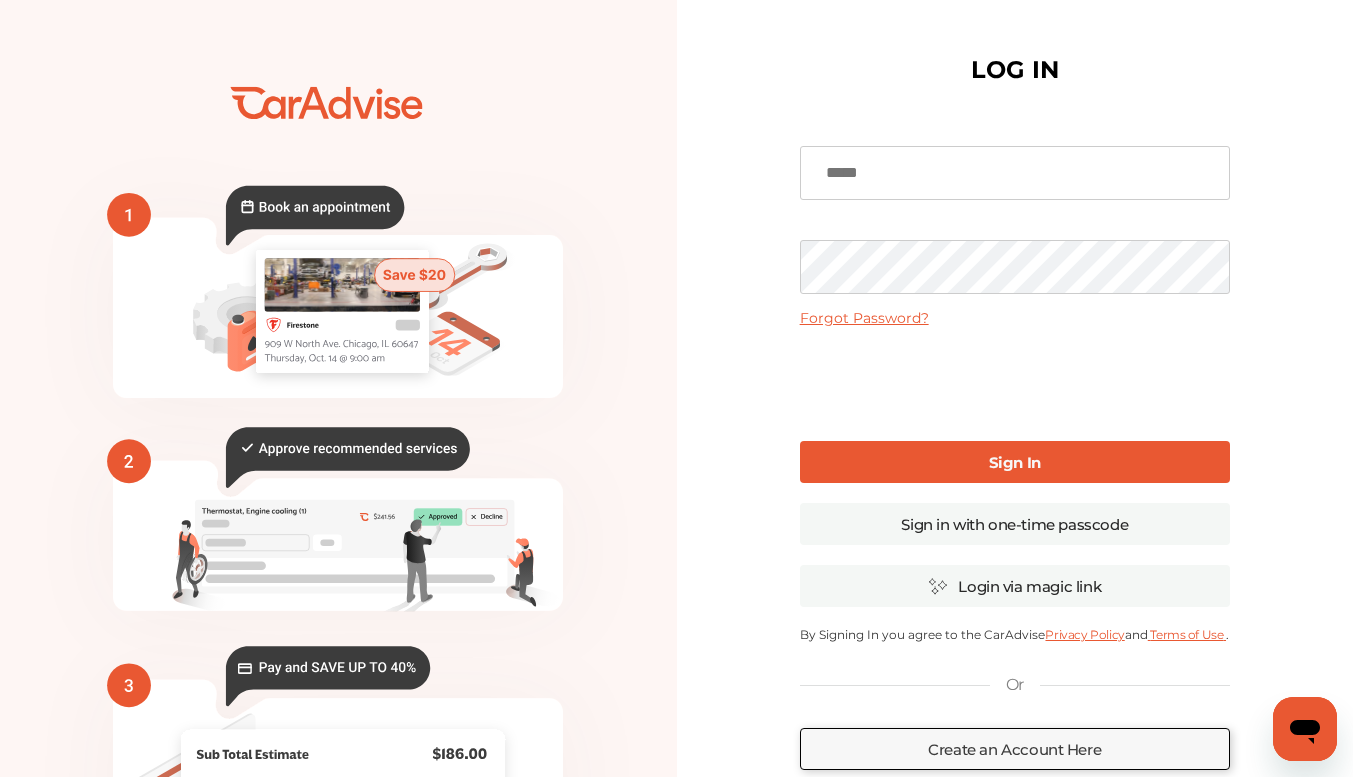 click on "Create an Account Here" at bounding box center (1015, 749) 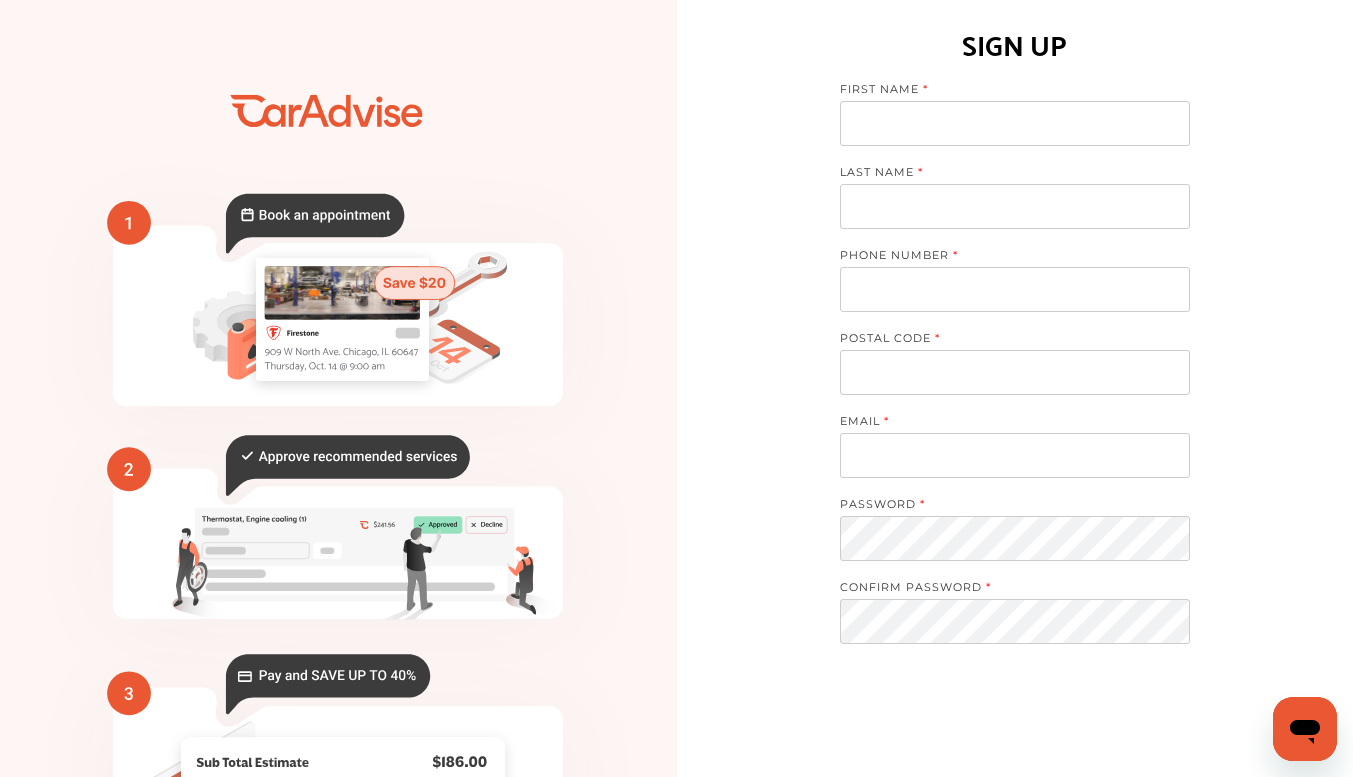 click at bounding box center (1015, 123) 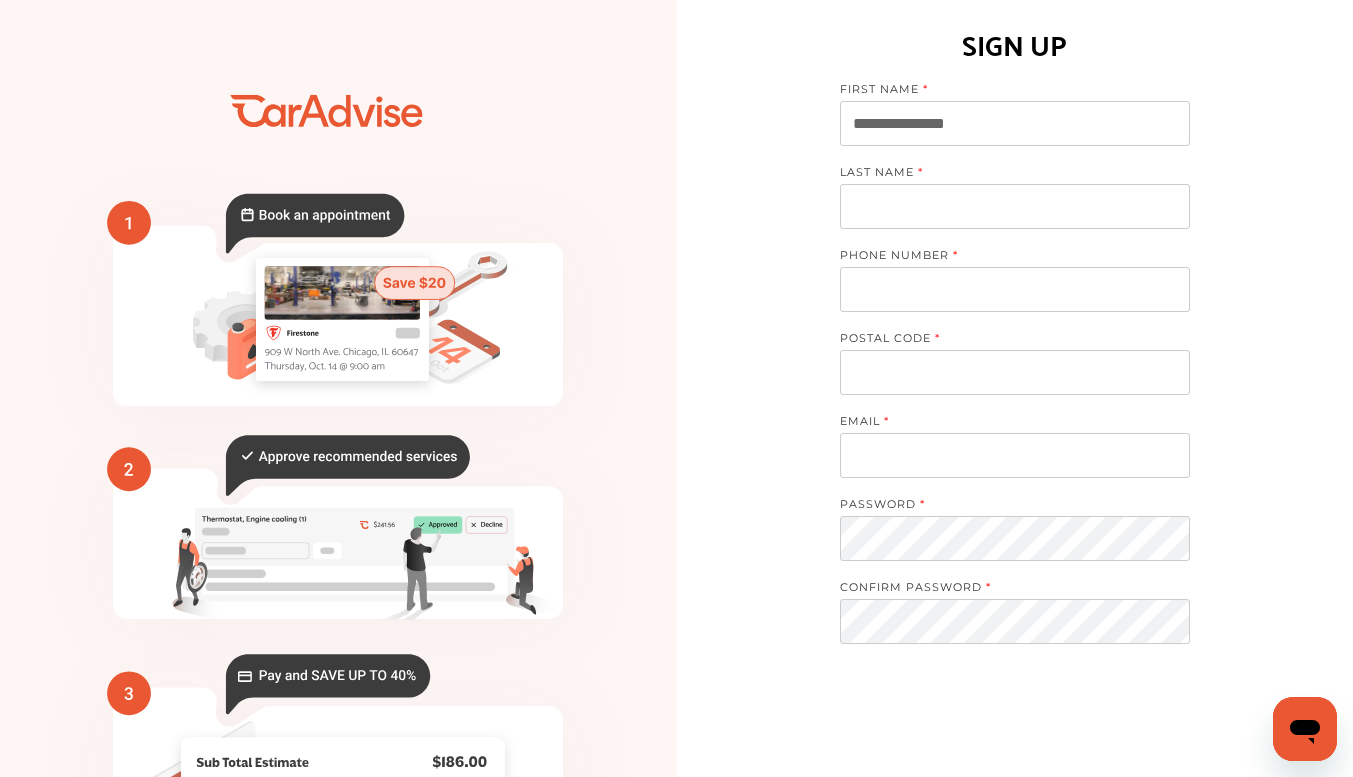 type on "**********" 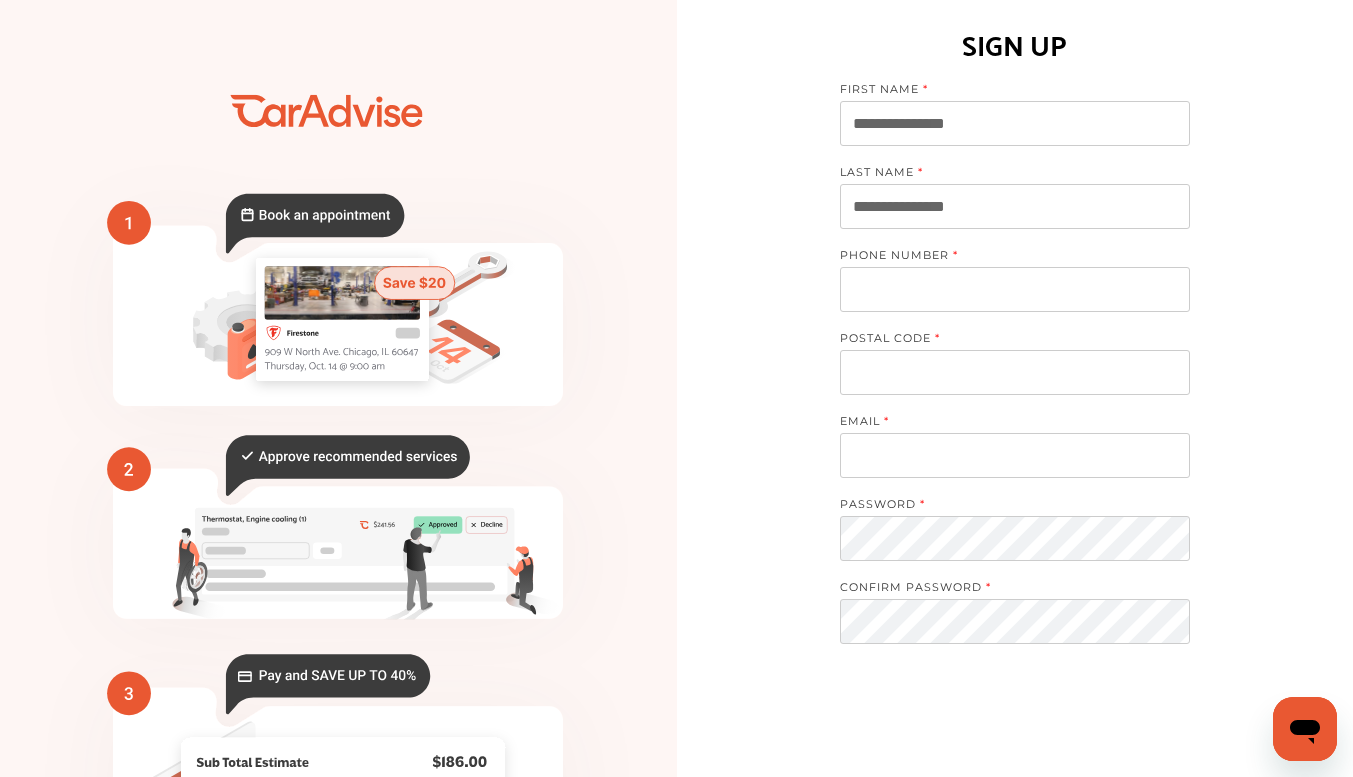 type on "**********" 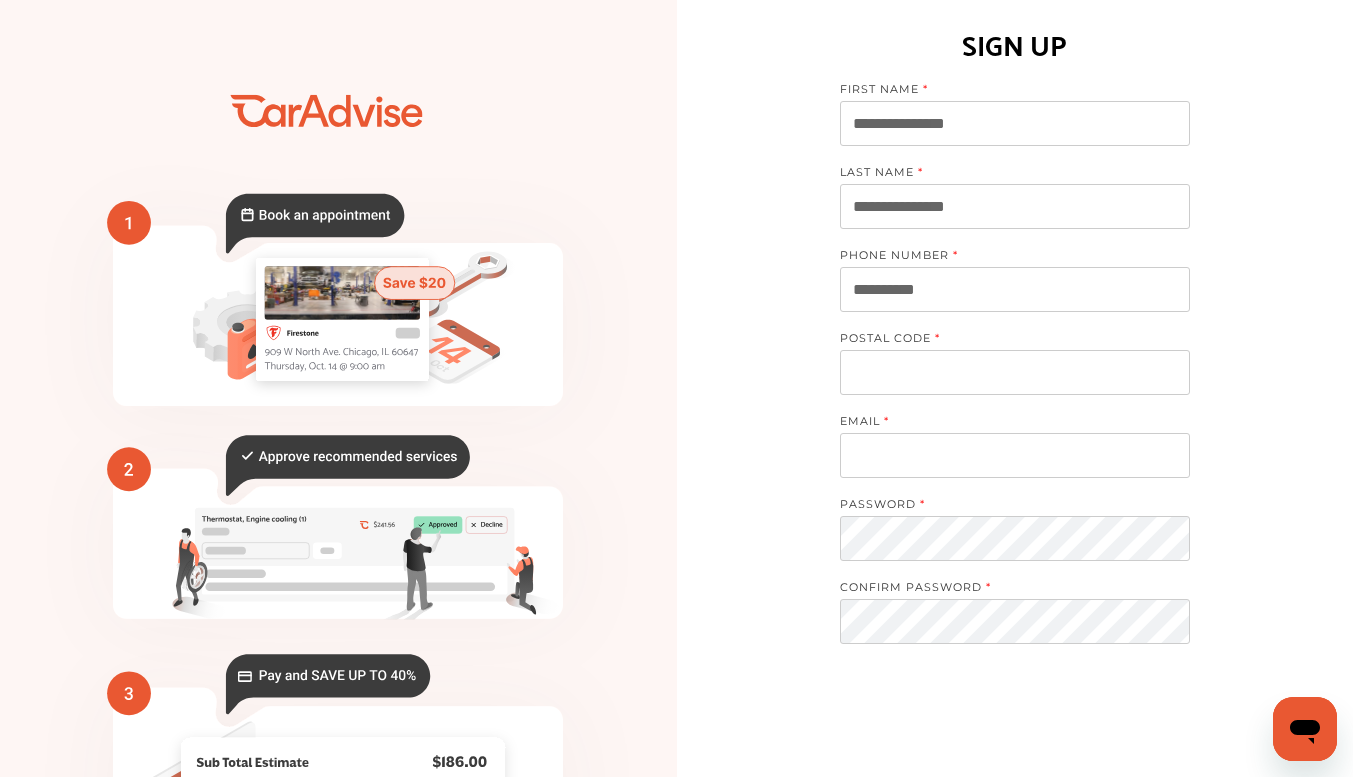 type on "*****" 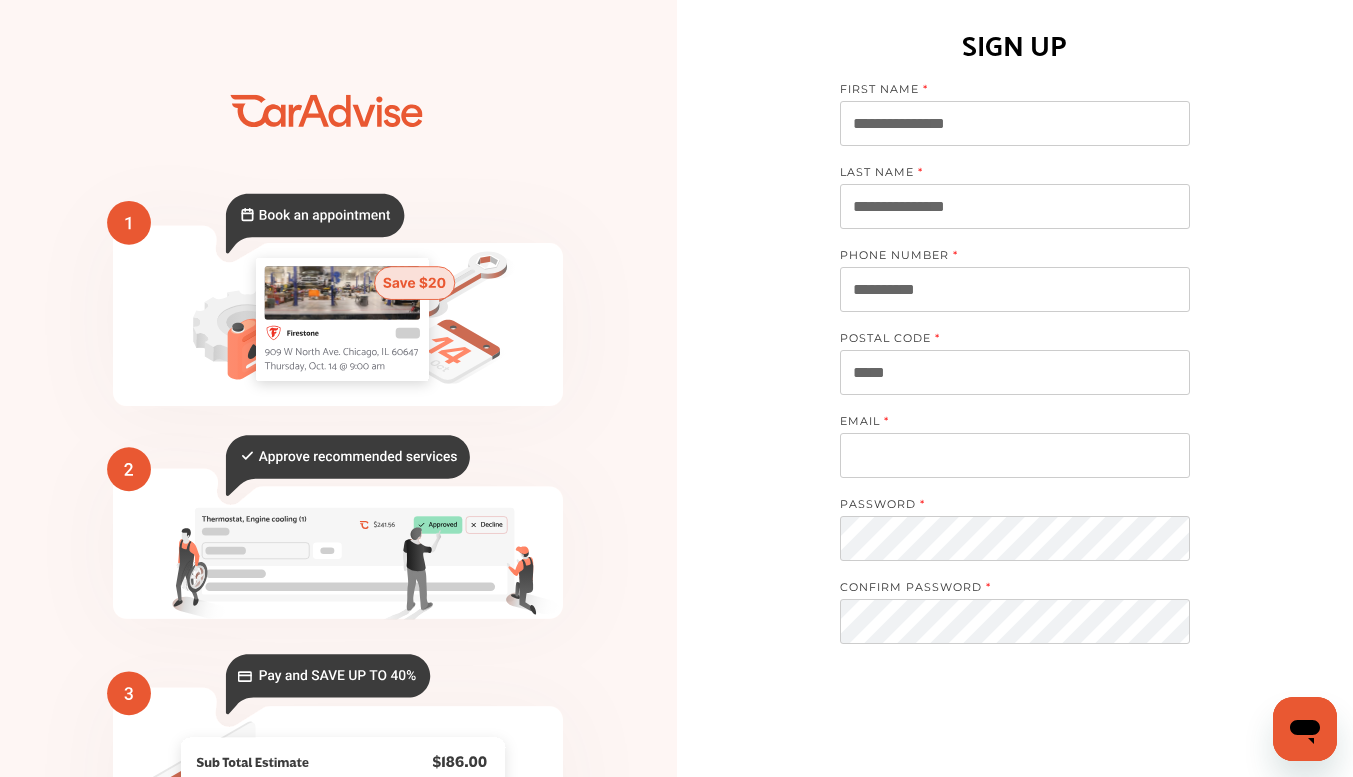 click at bounding box center (1015, 455) 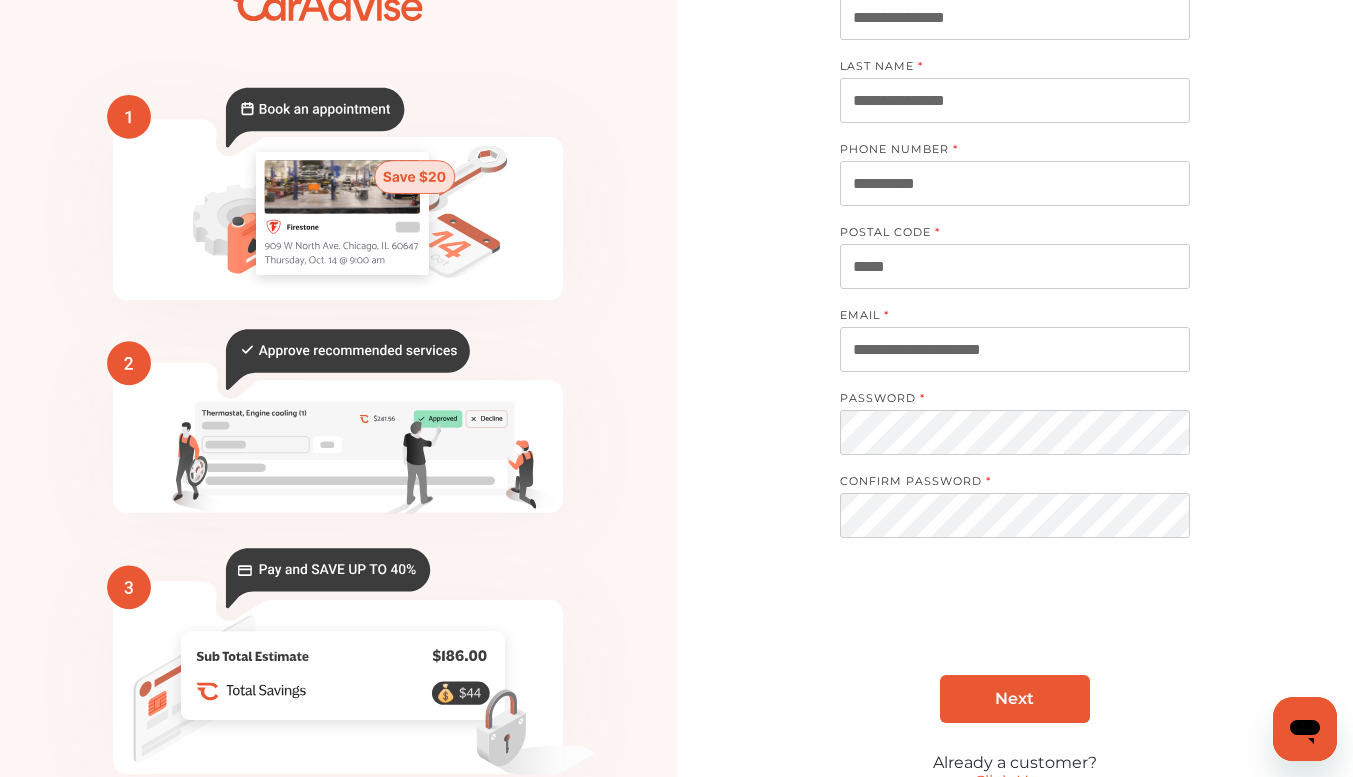 scroll, scrollTop: 214, scrollLeft: 0, axis: vertical 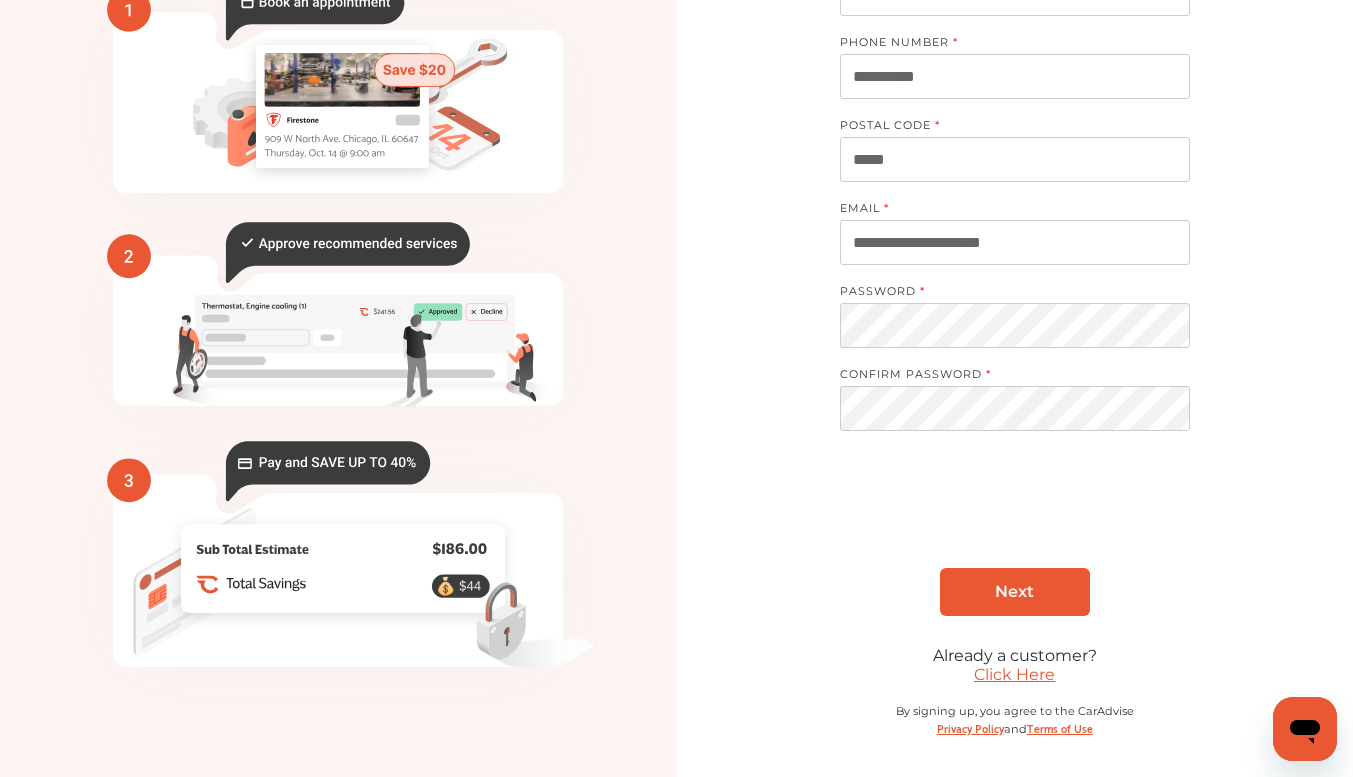 click on "Next" at bounding box center [1015, 592] 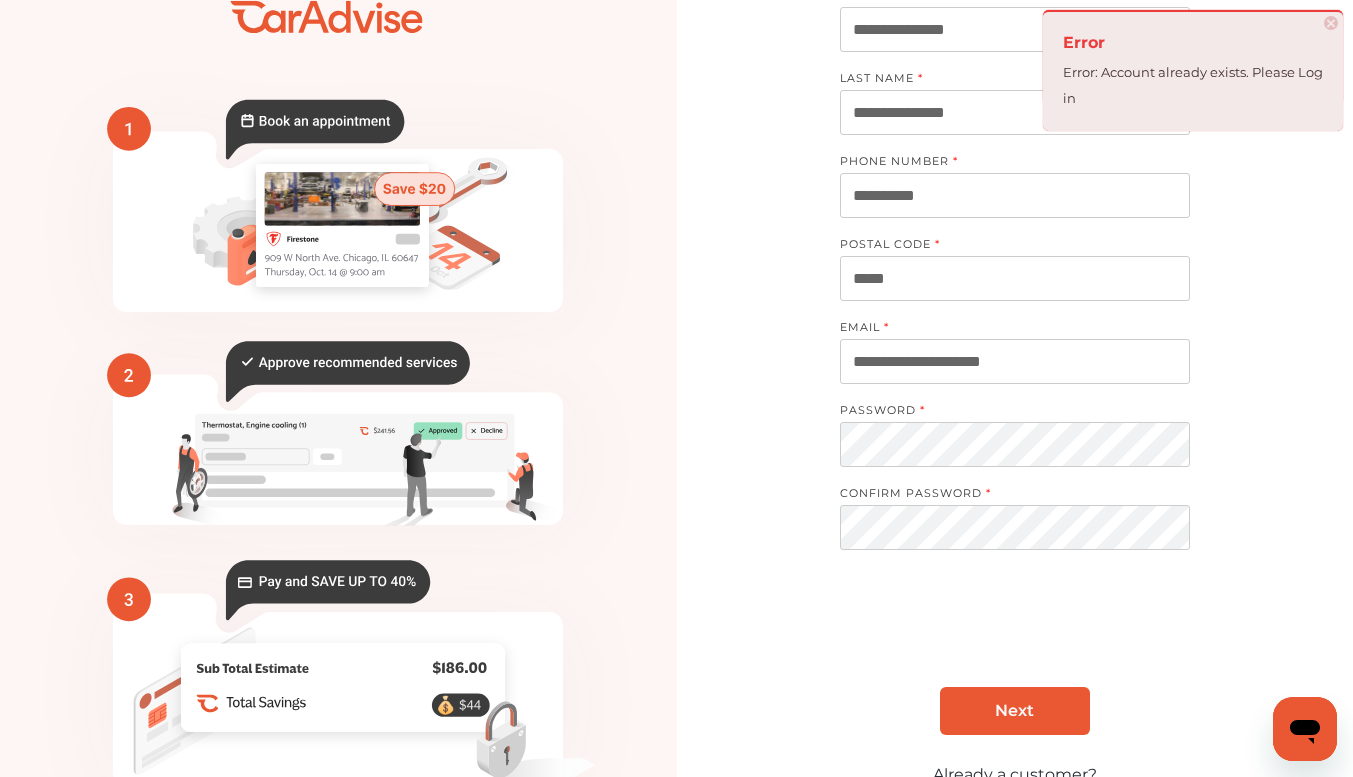 scroll, scrollTop: 200, scrollLeft: 0, axis: vertical 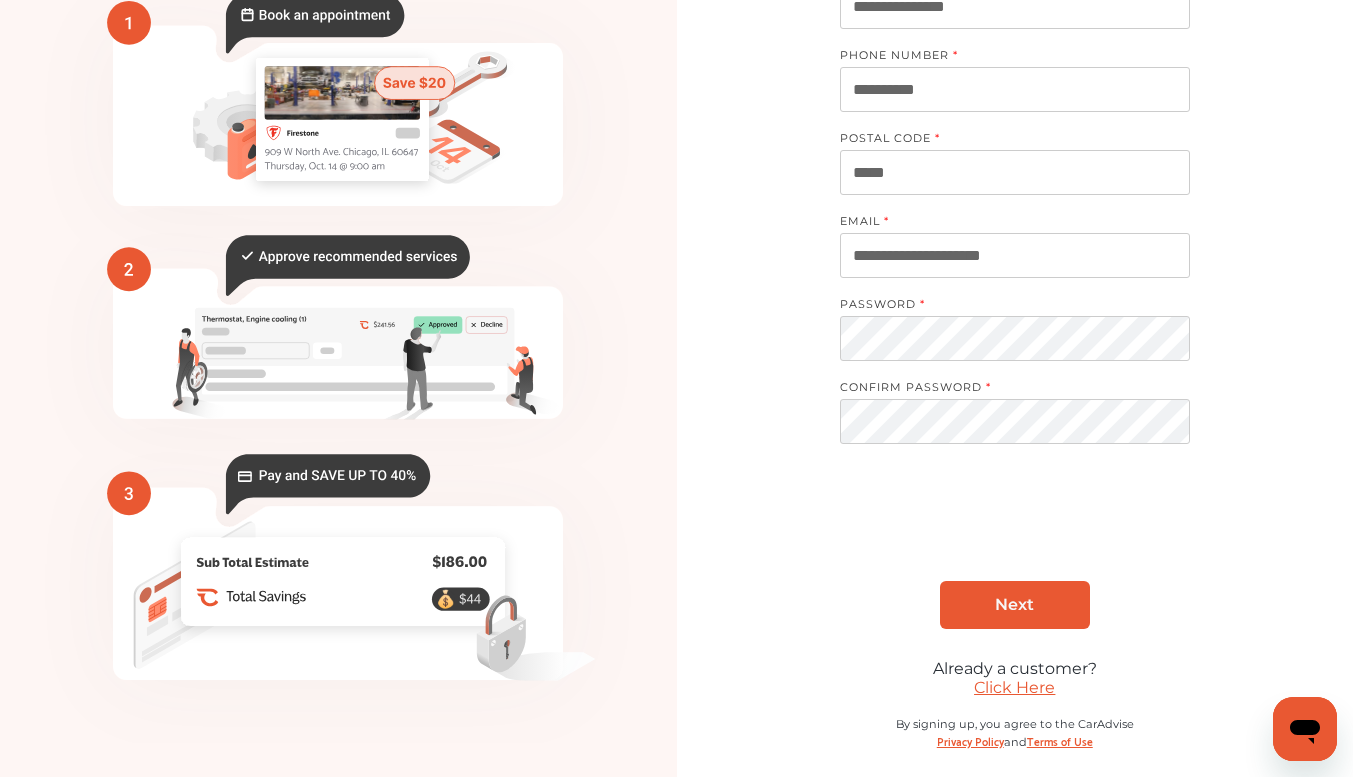 click on "Click Here" at bounding box center (1014, 687) 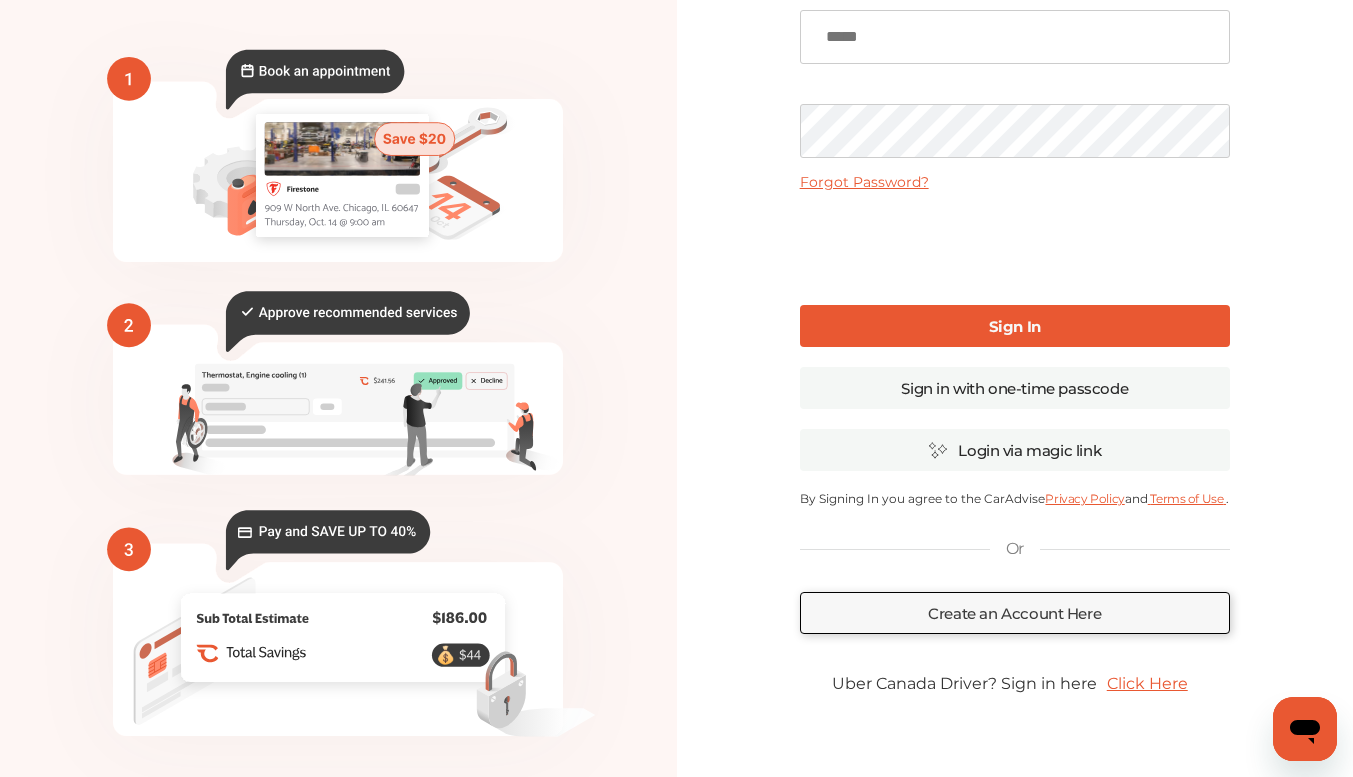 click at bounding box center (1015, 37) 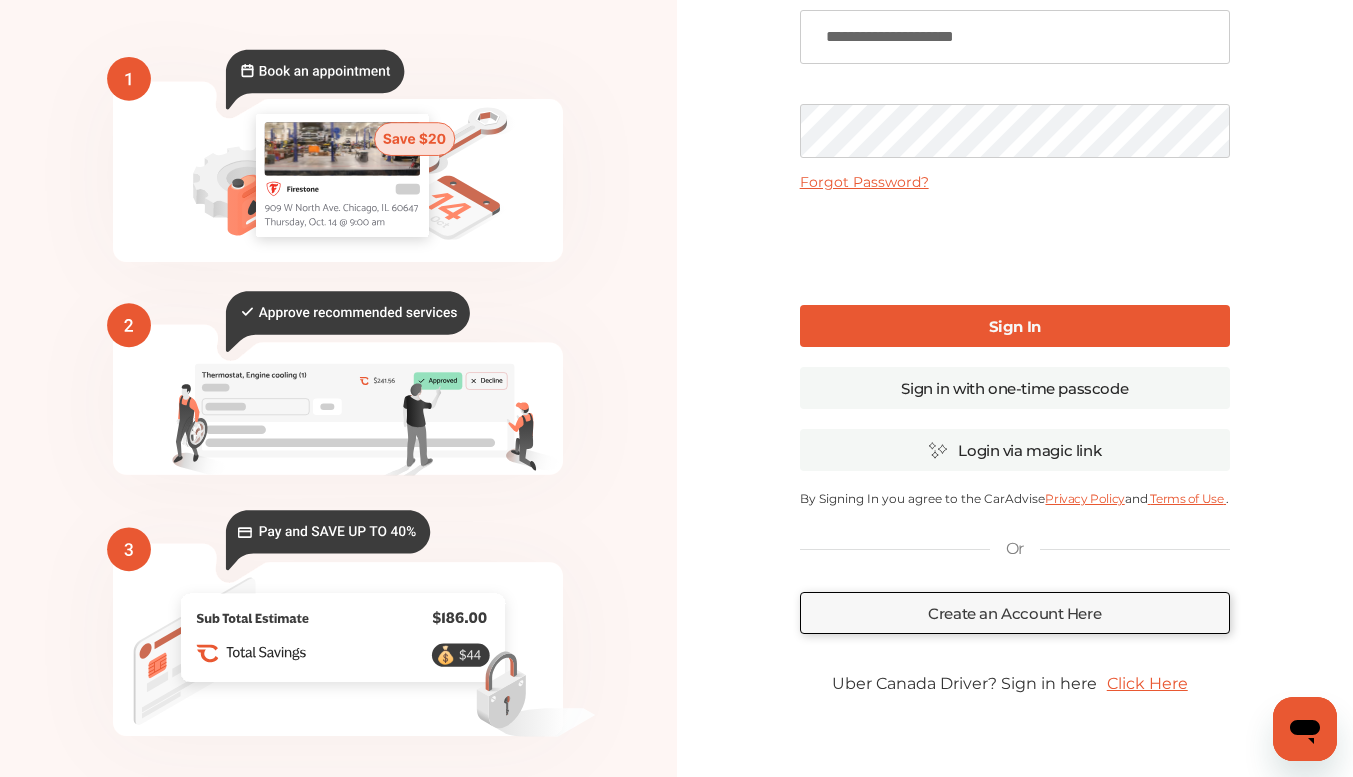 click on "Forgot Password?" at bounding box center (864, 182) 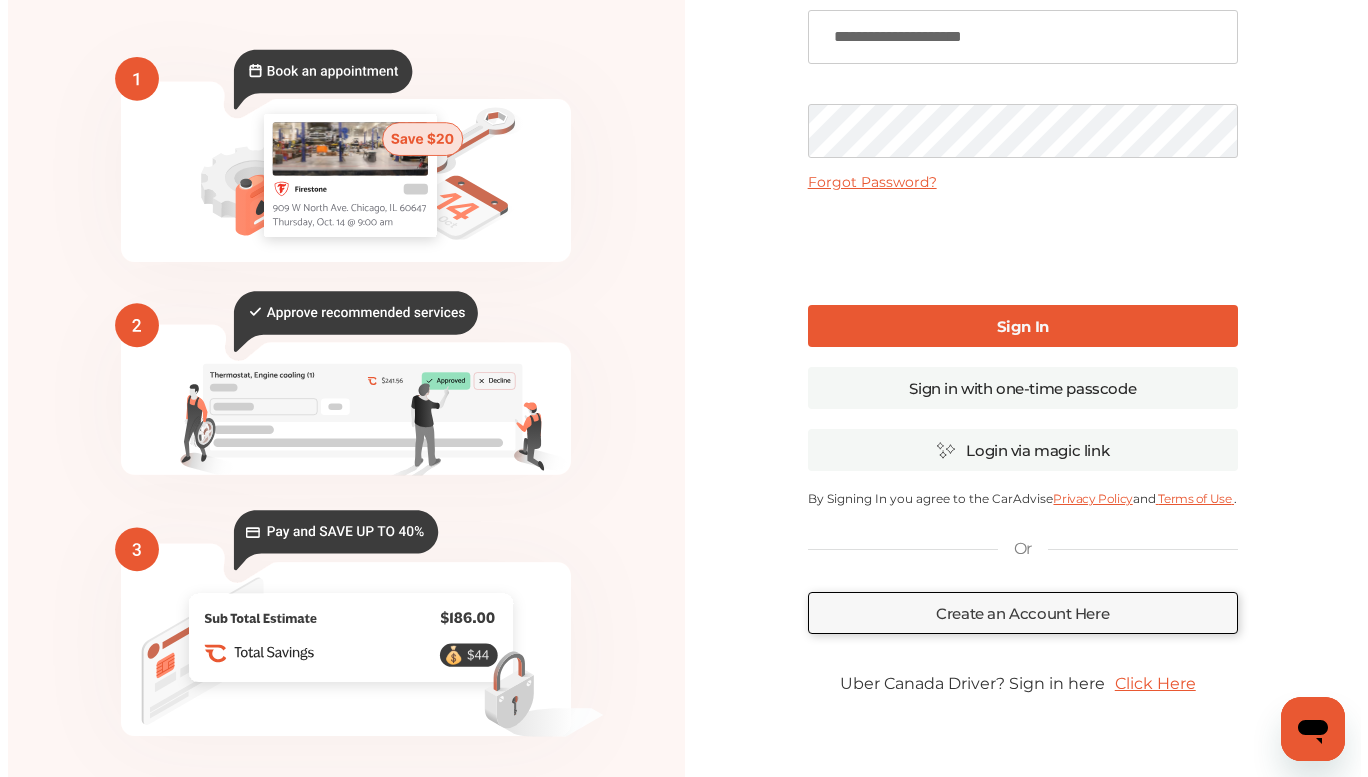 scroll, scrollTop: 0, scrollLeft: 0, axis: both 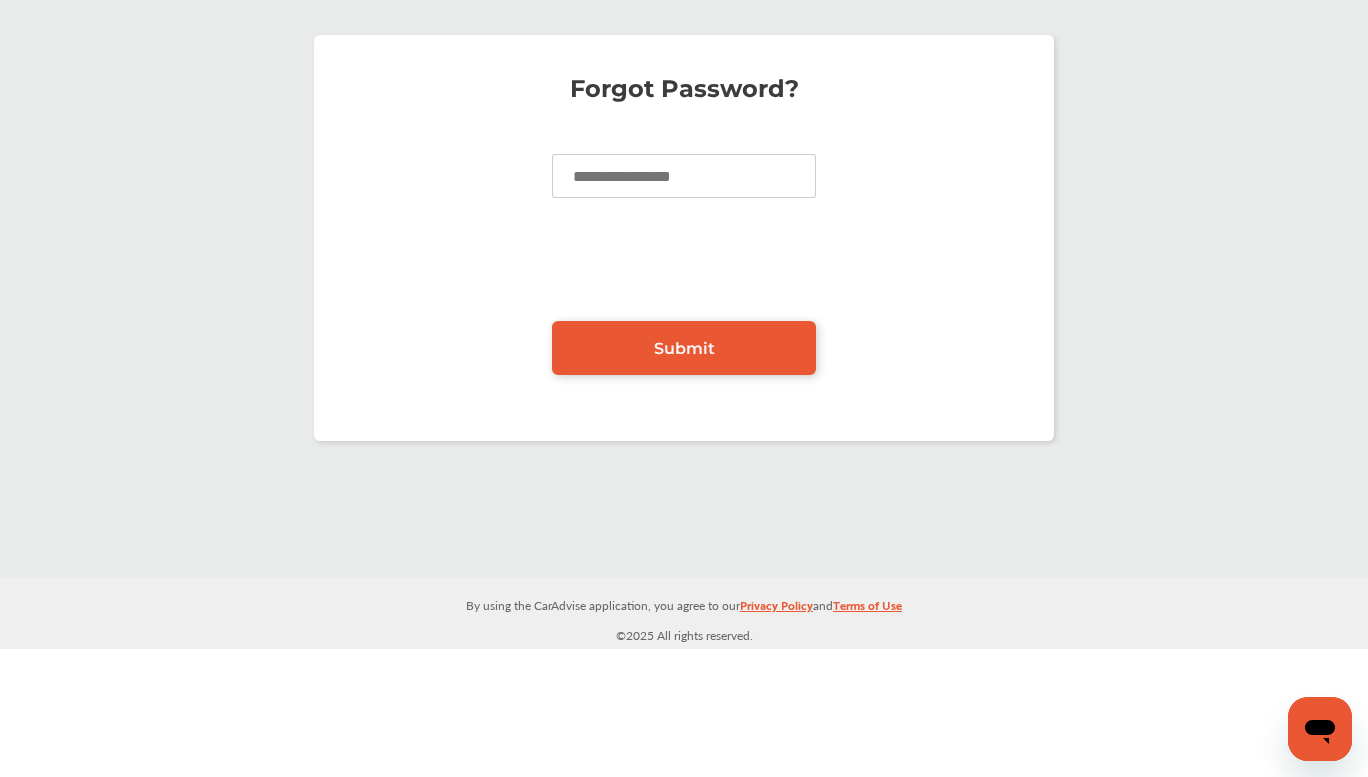 click at bounding box center (684, 176) 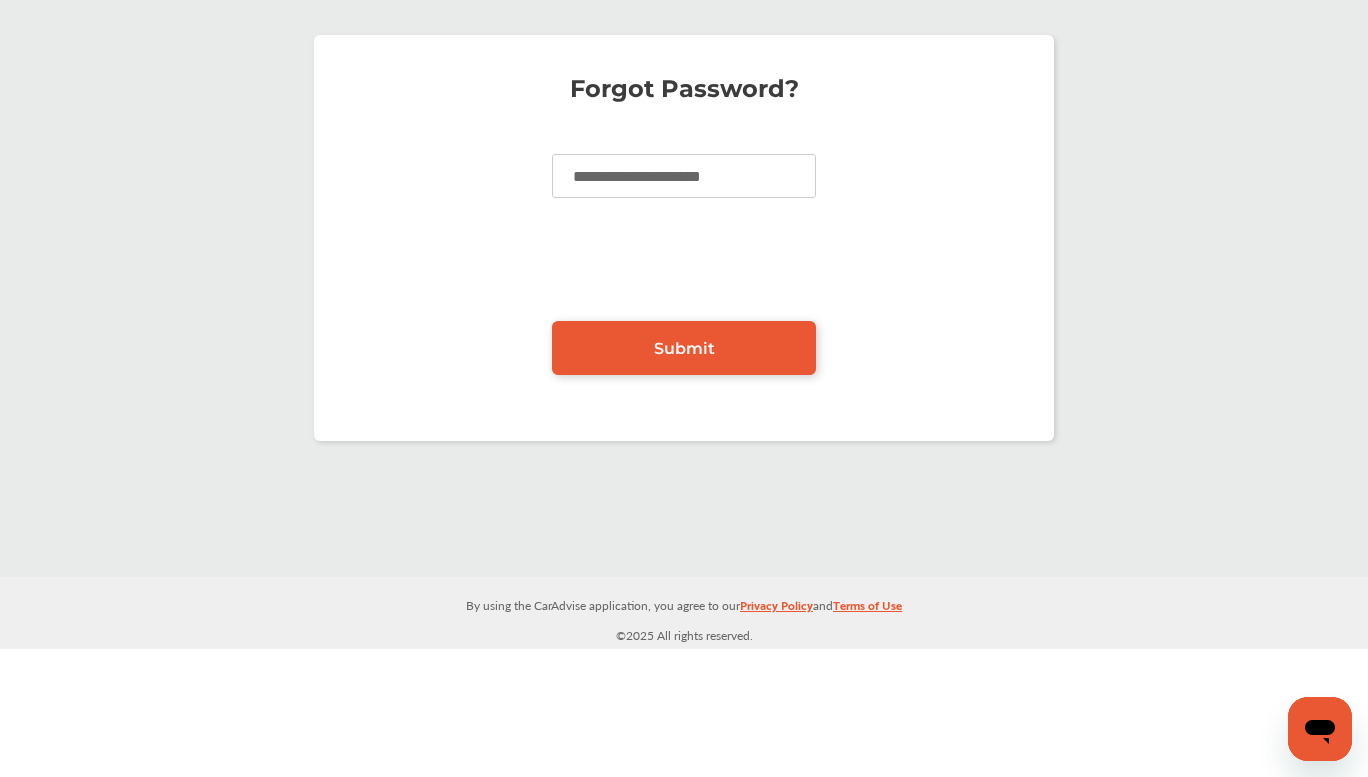 click on "Submit" at bounding box center [684, 348] 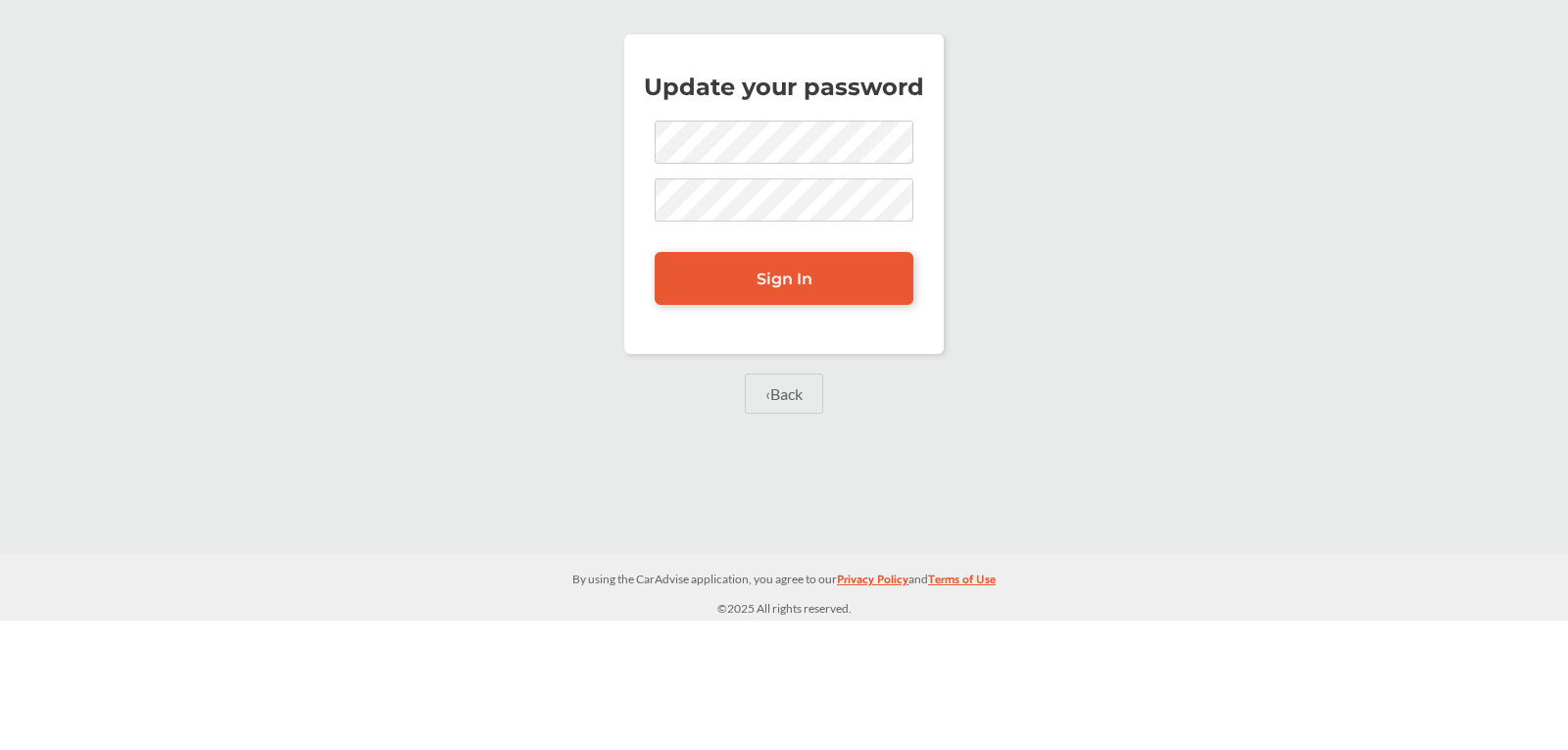 scroll, scrollTop: 0, scrollLeft: 0, axis: both 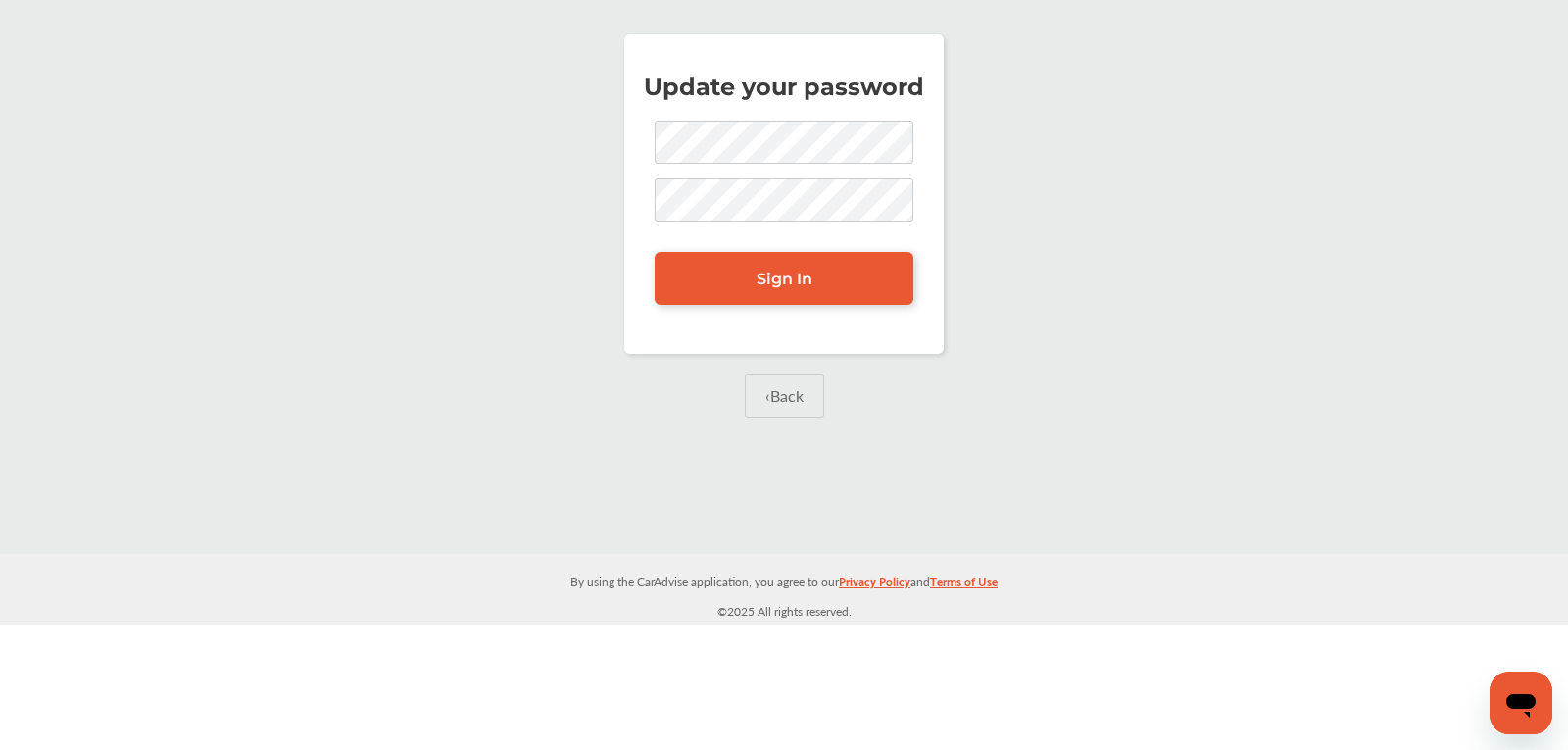 click on "Update your password Sign In ‹  Back" at bounding box center (784, 250) 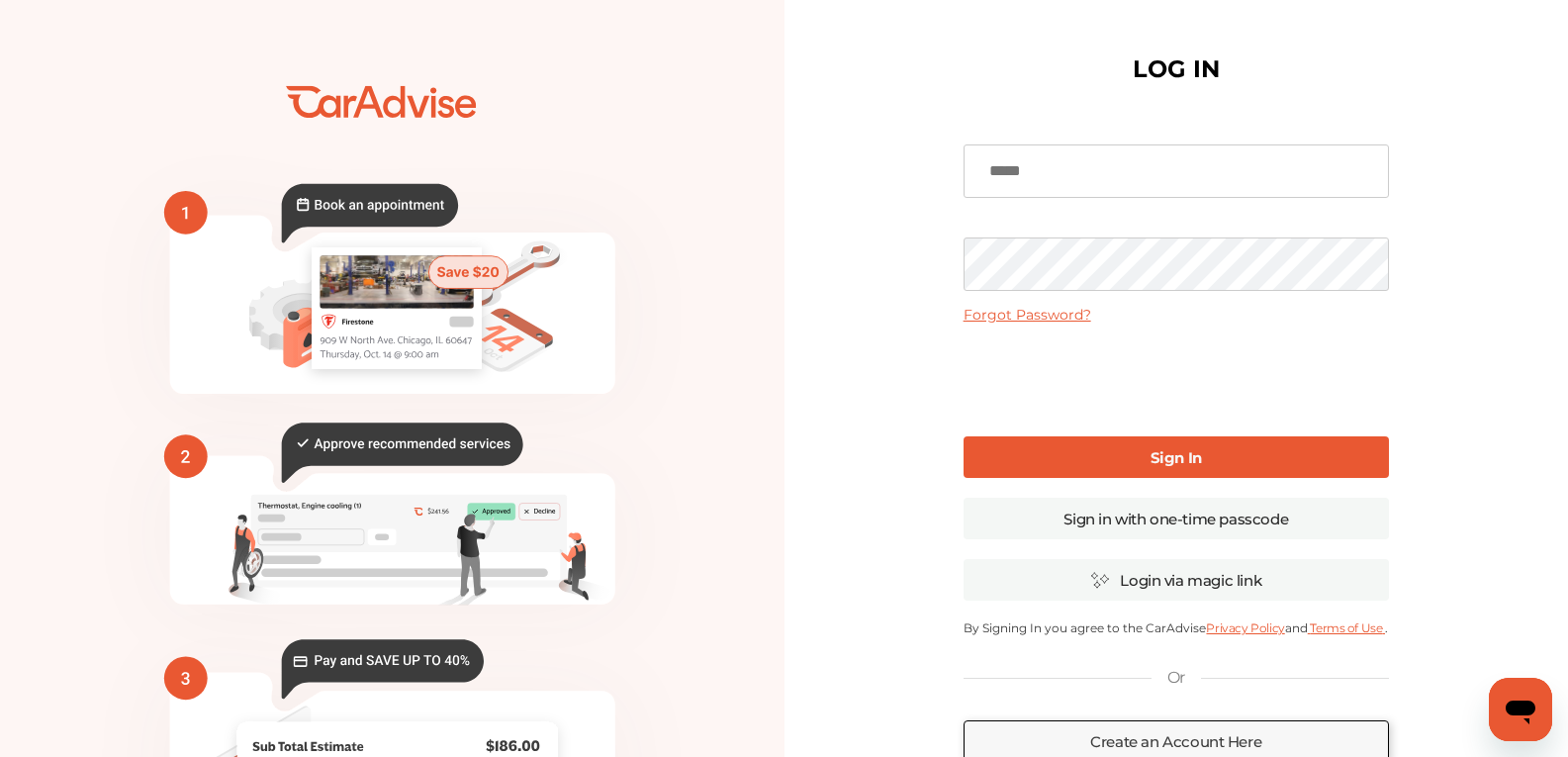 click at bounding box center [1176, 171] 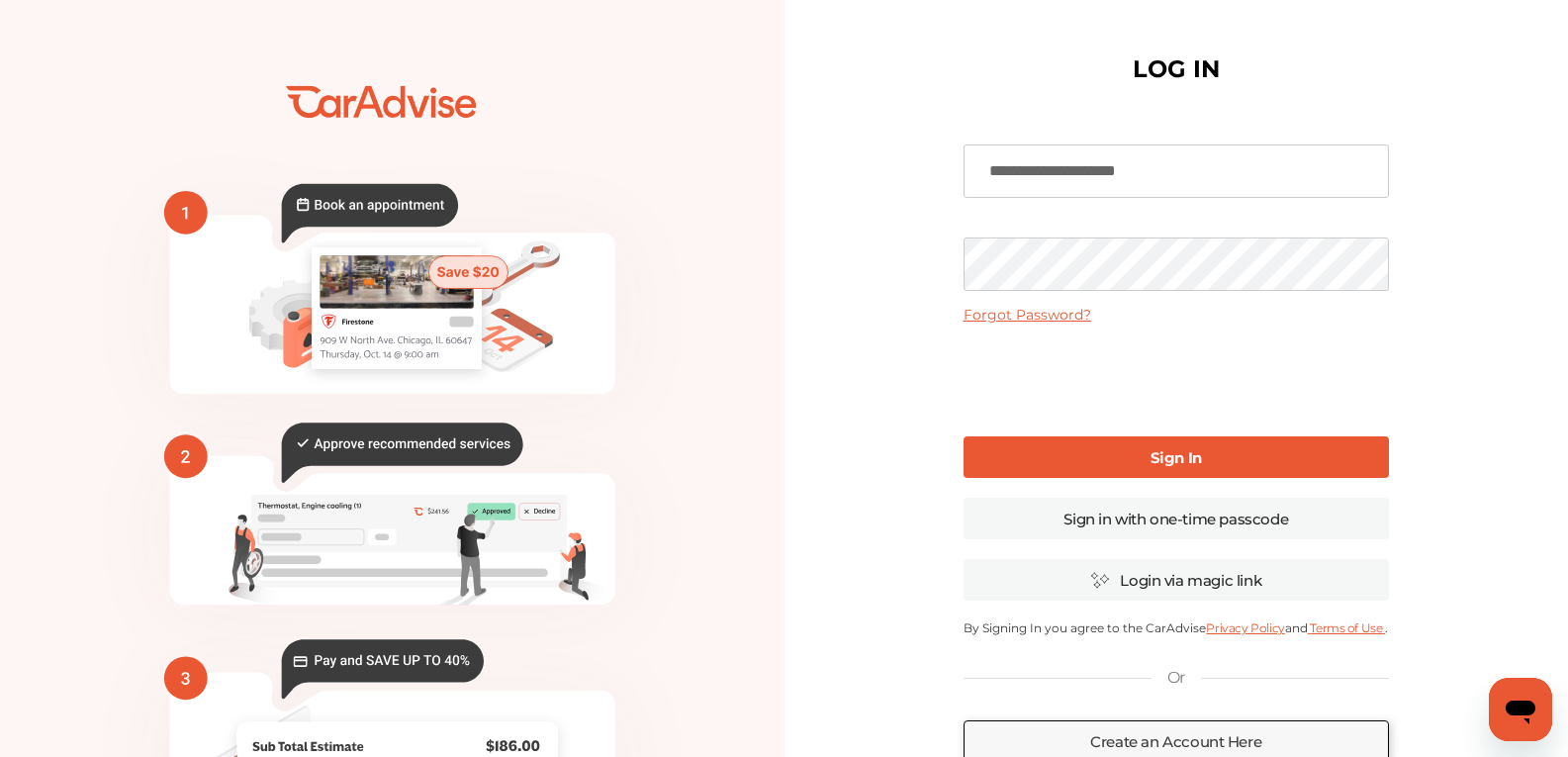 click on "Sign In" at bounding box center [1176, 457] 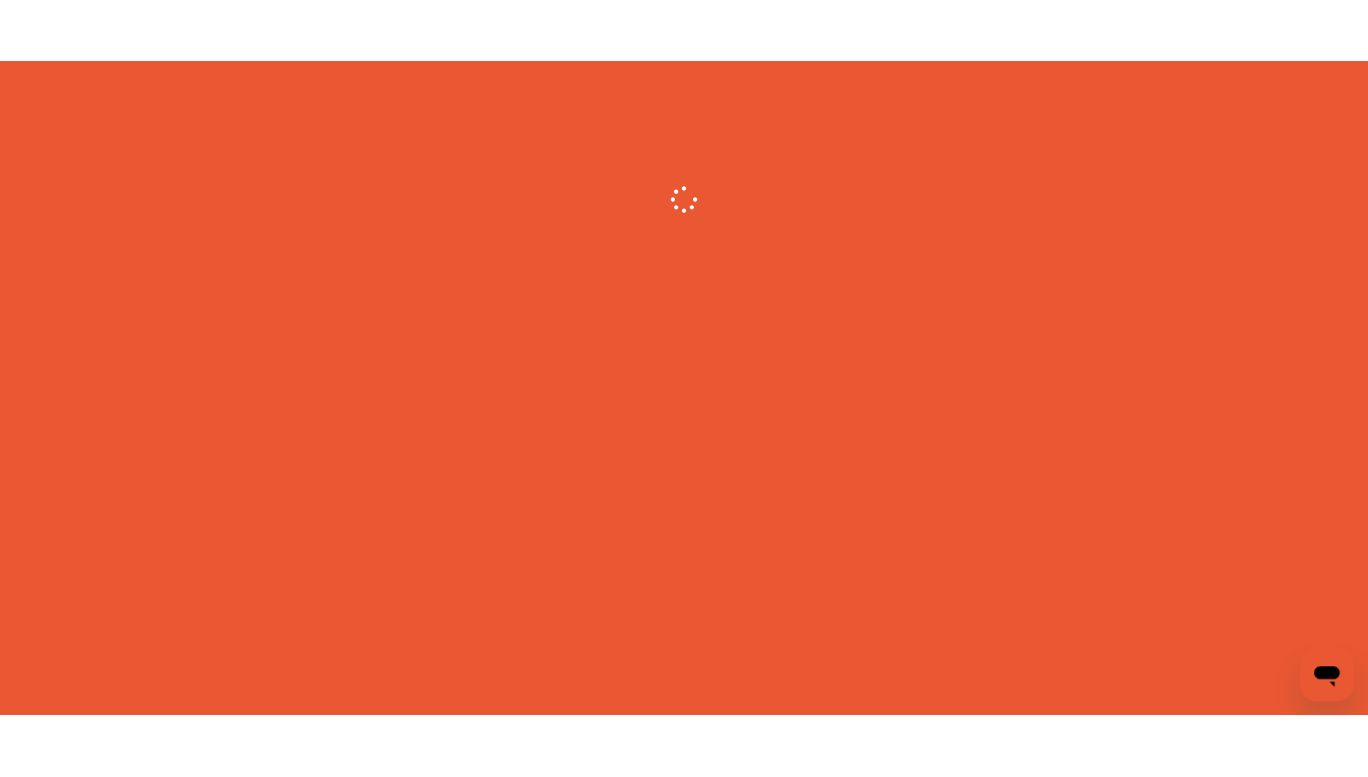 scroll, scrollTop: 0, scrollLeft: 0, axis: both 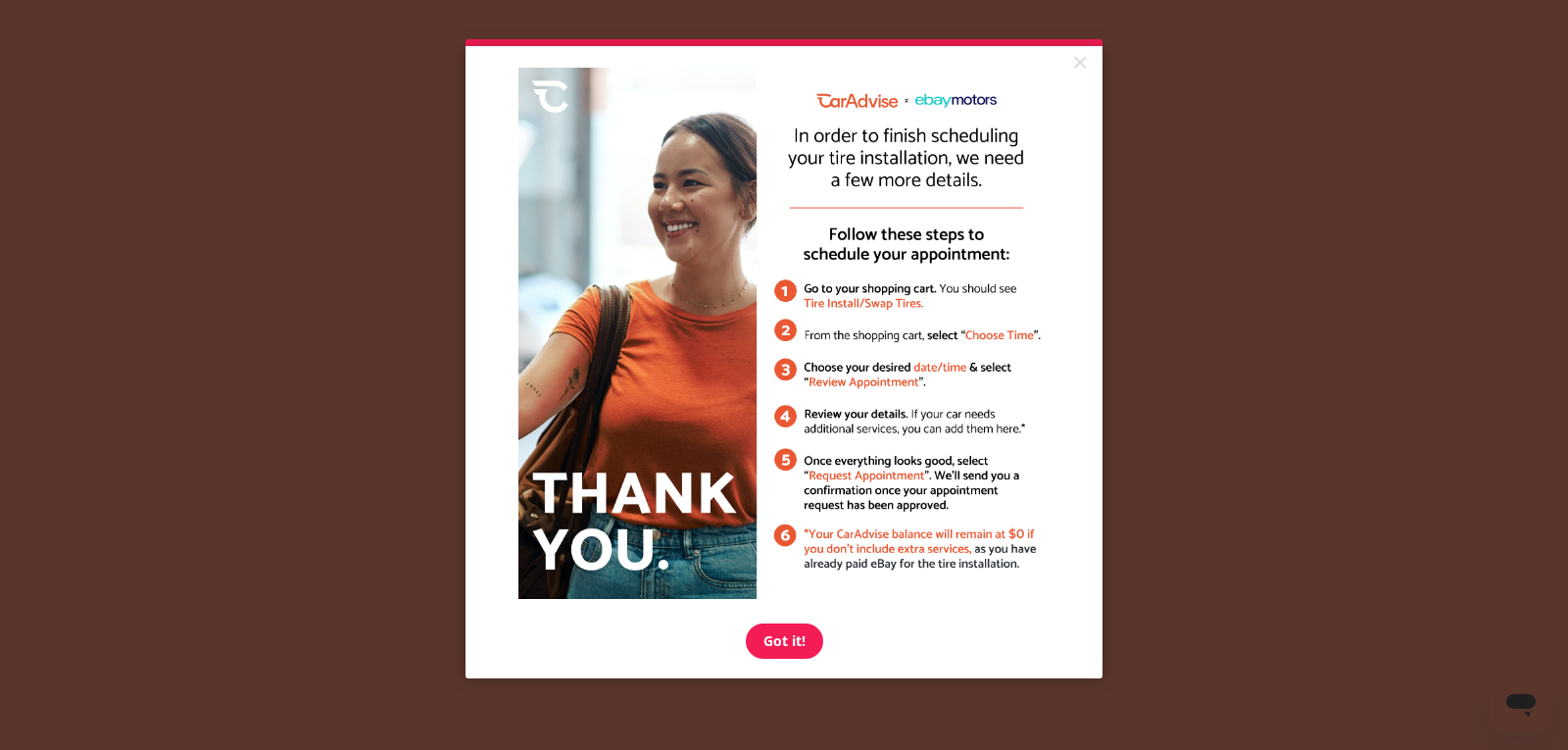 click on "Got it!" at bounding box center (784, 641) 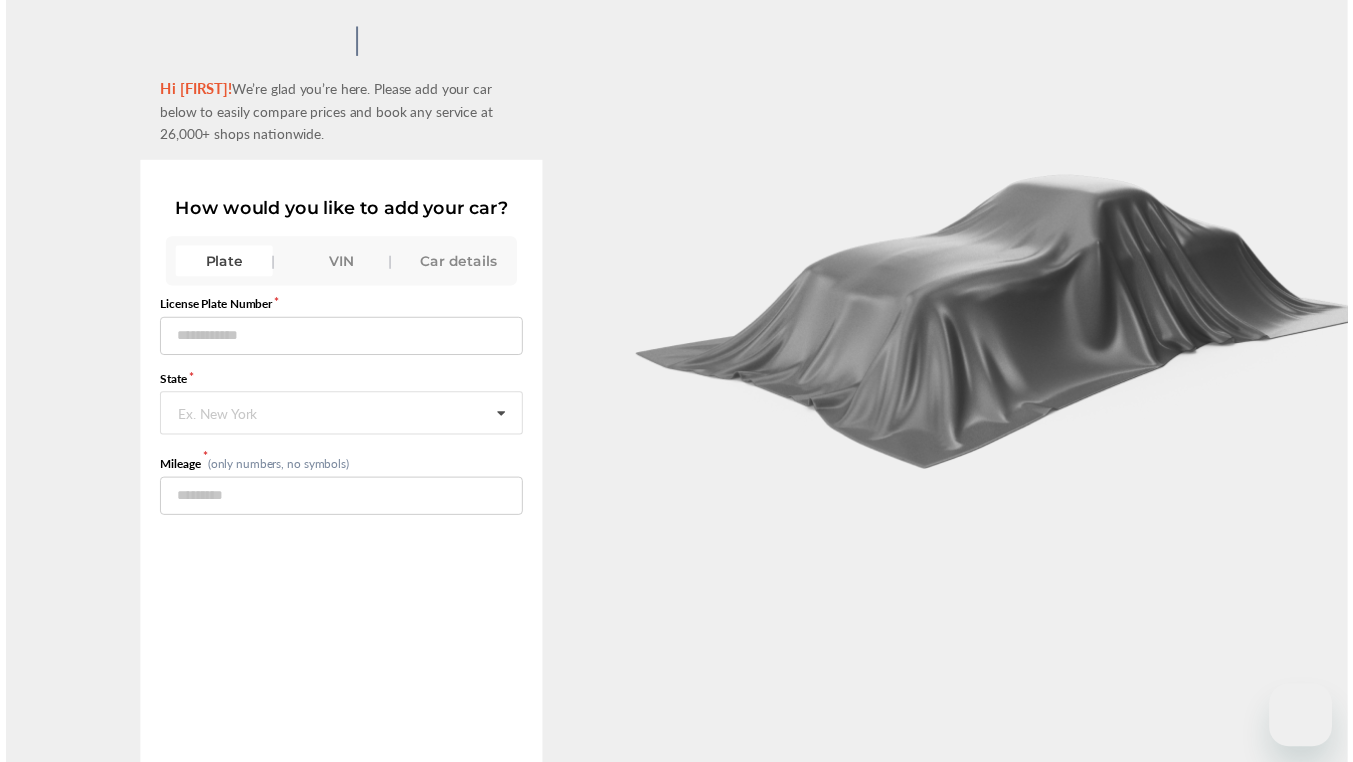 scroll, scrollTop: 0, scrollLeft: 0, axis: both 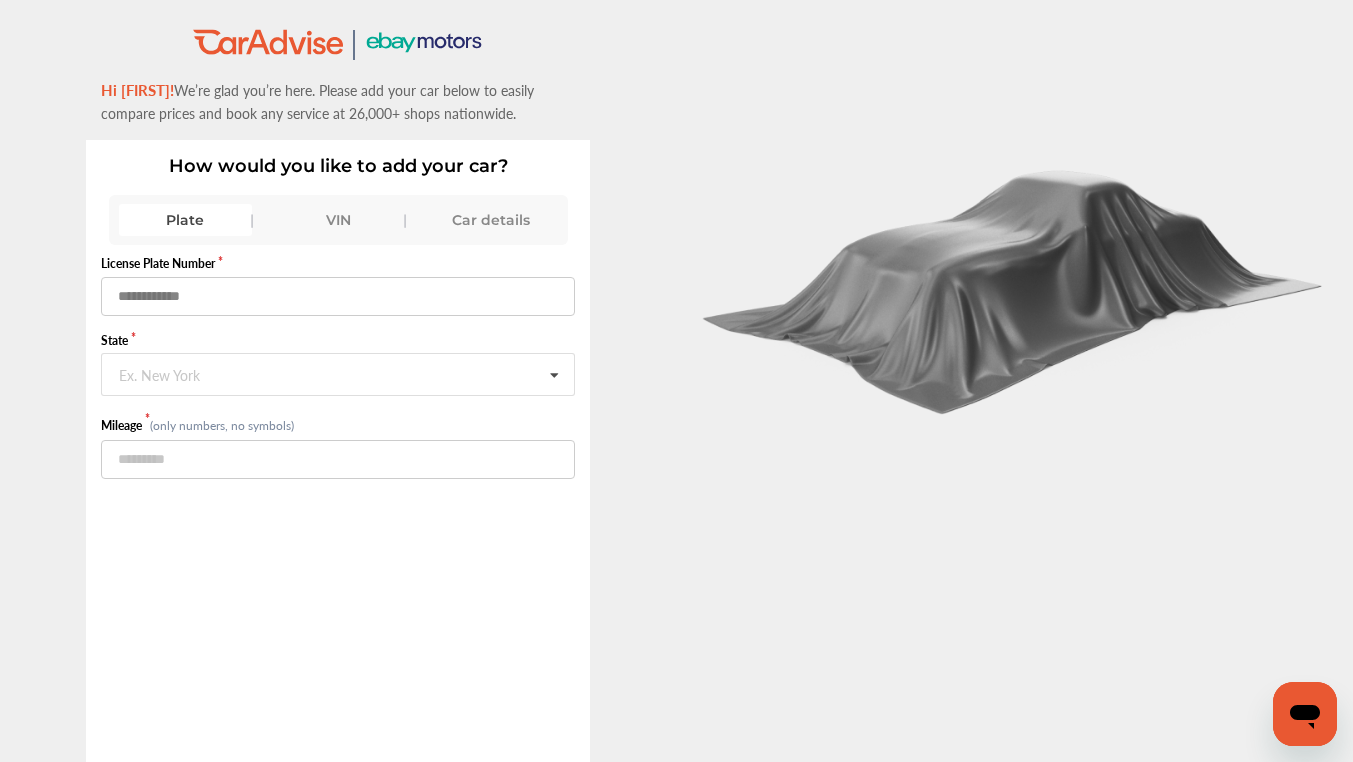 click at bounding box center (338, 296) 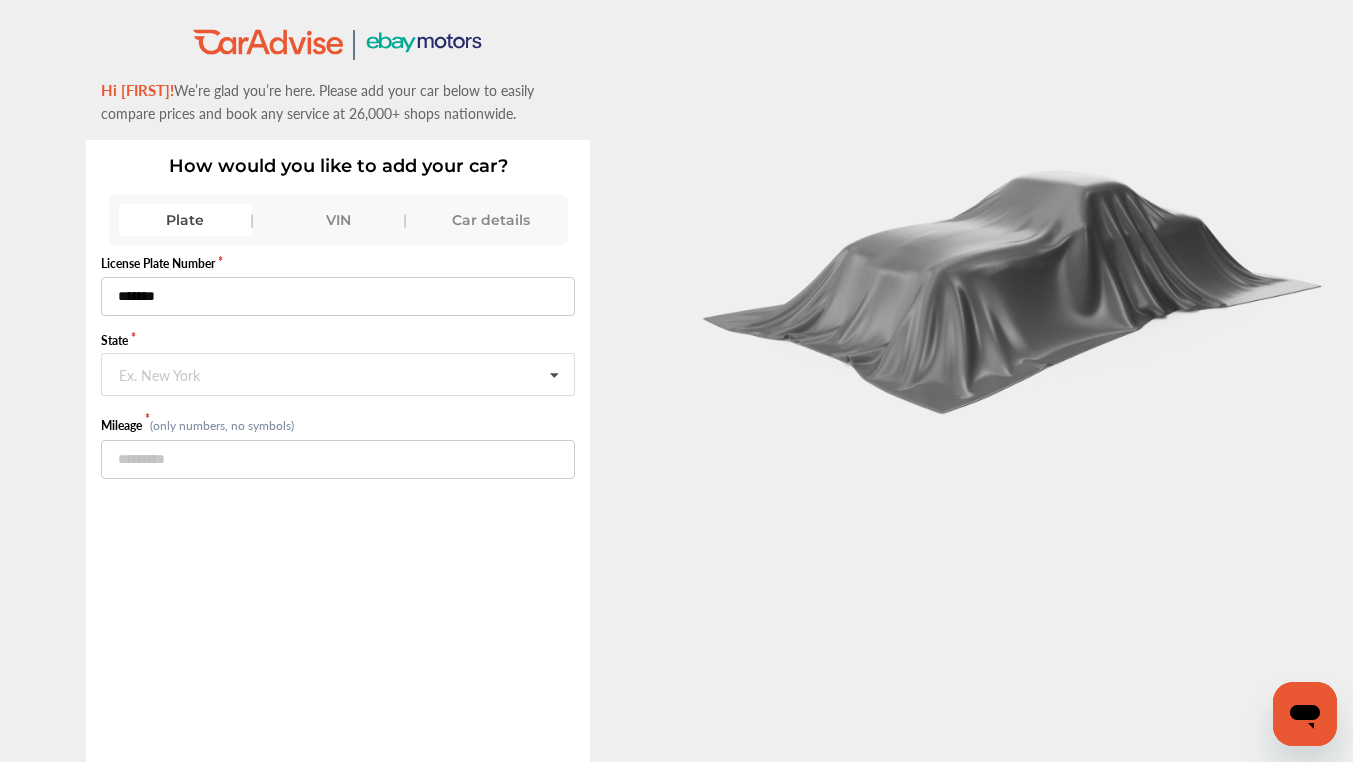 type on "*******" 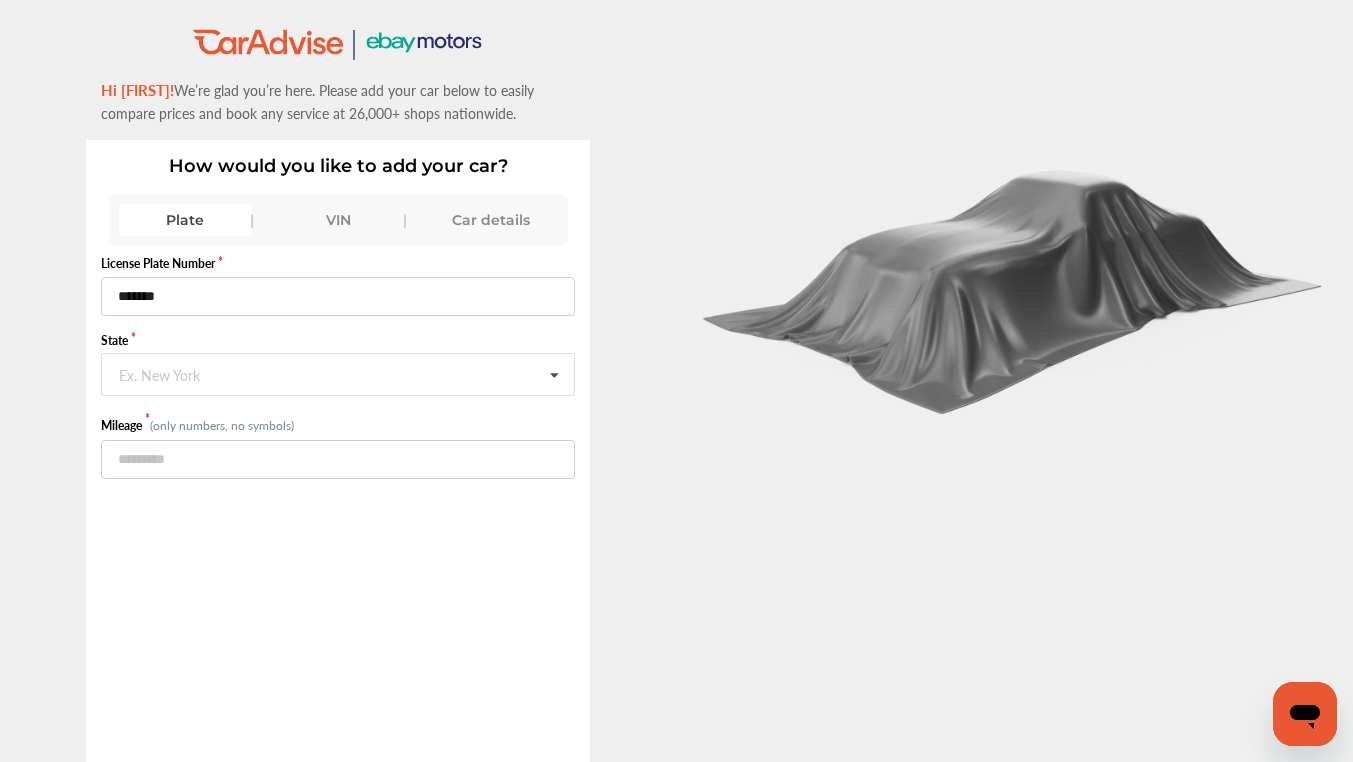 click on "Ex. New York" at bounding box center (159, 373) 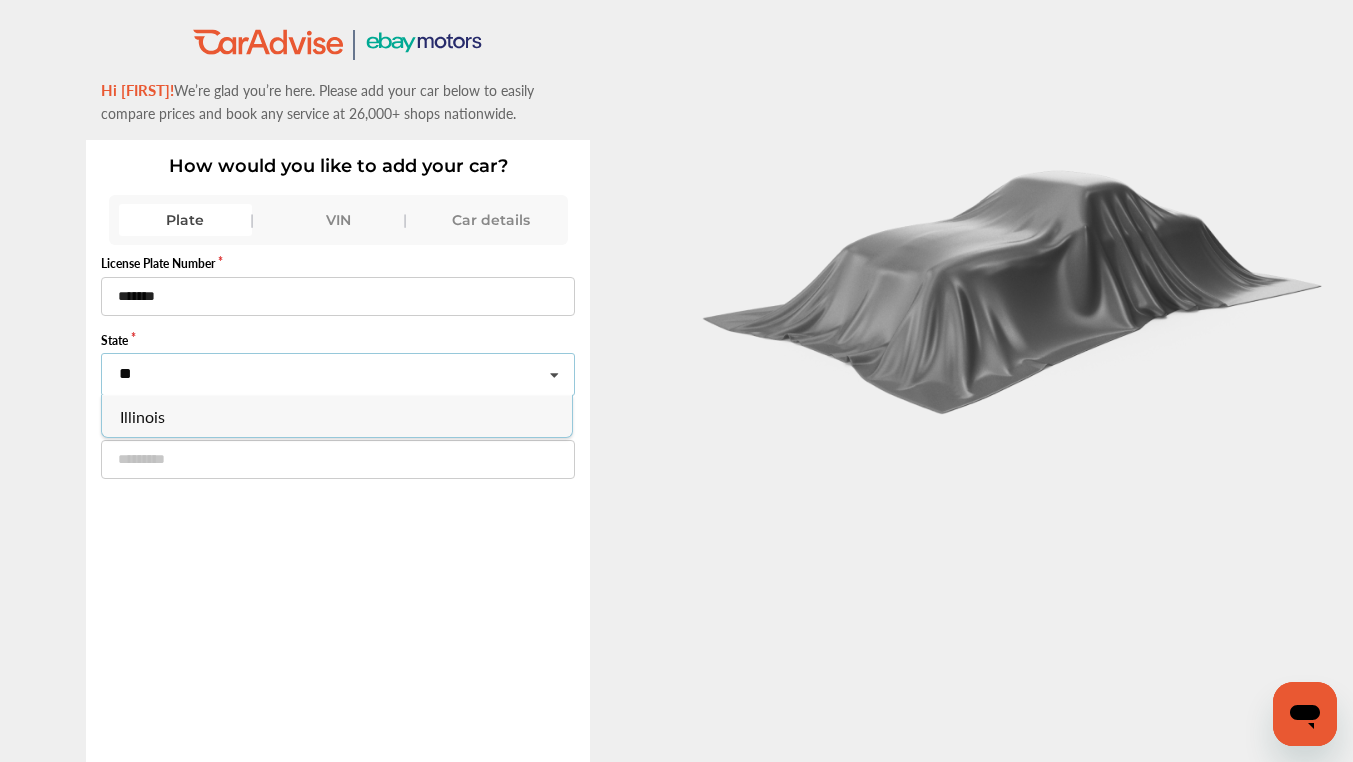 type on "**" 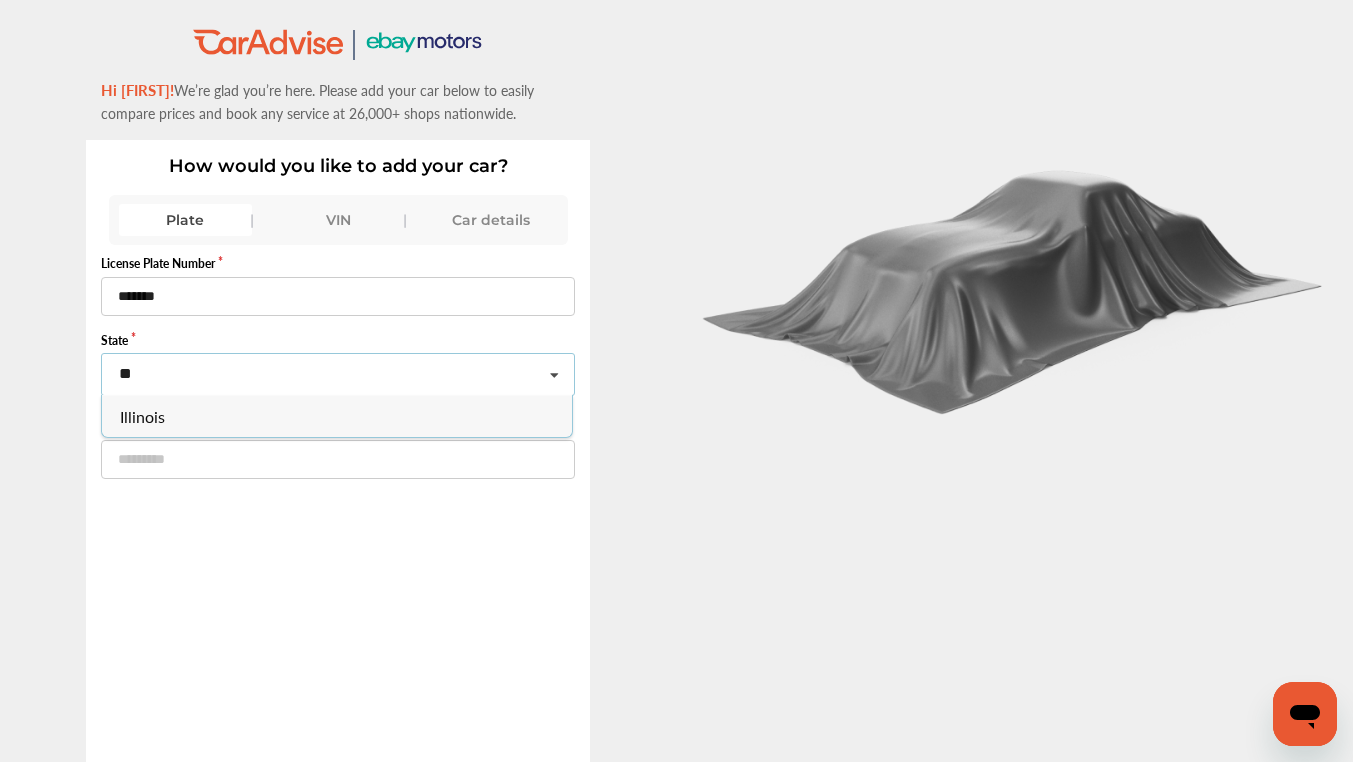 click on "Illinois" at bounding box center [143, 416] 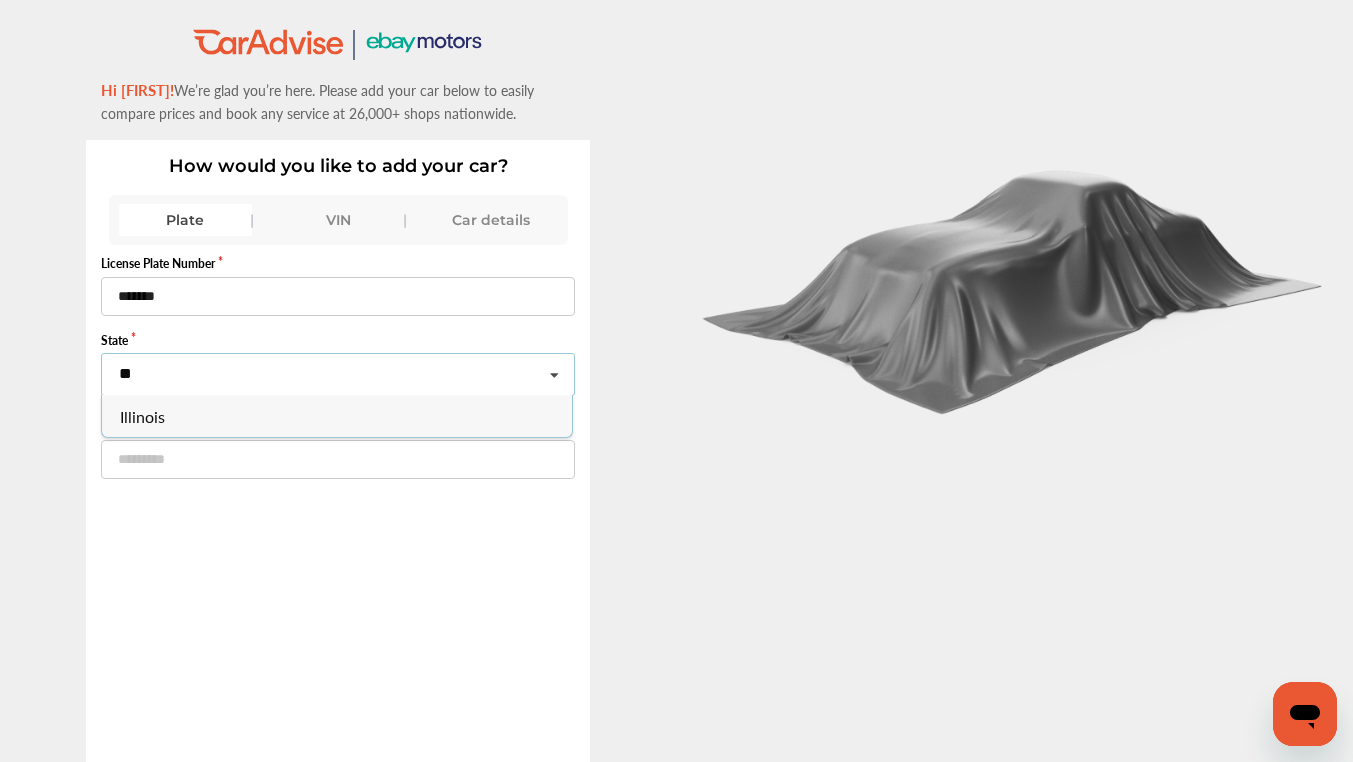 type 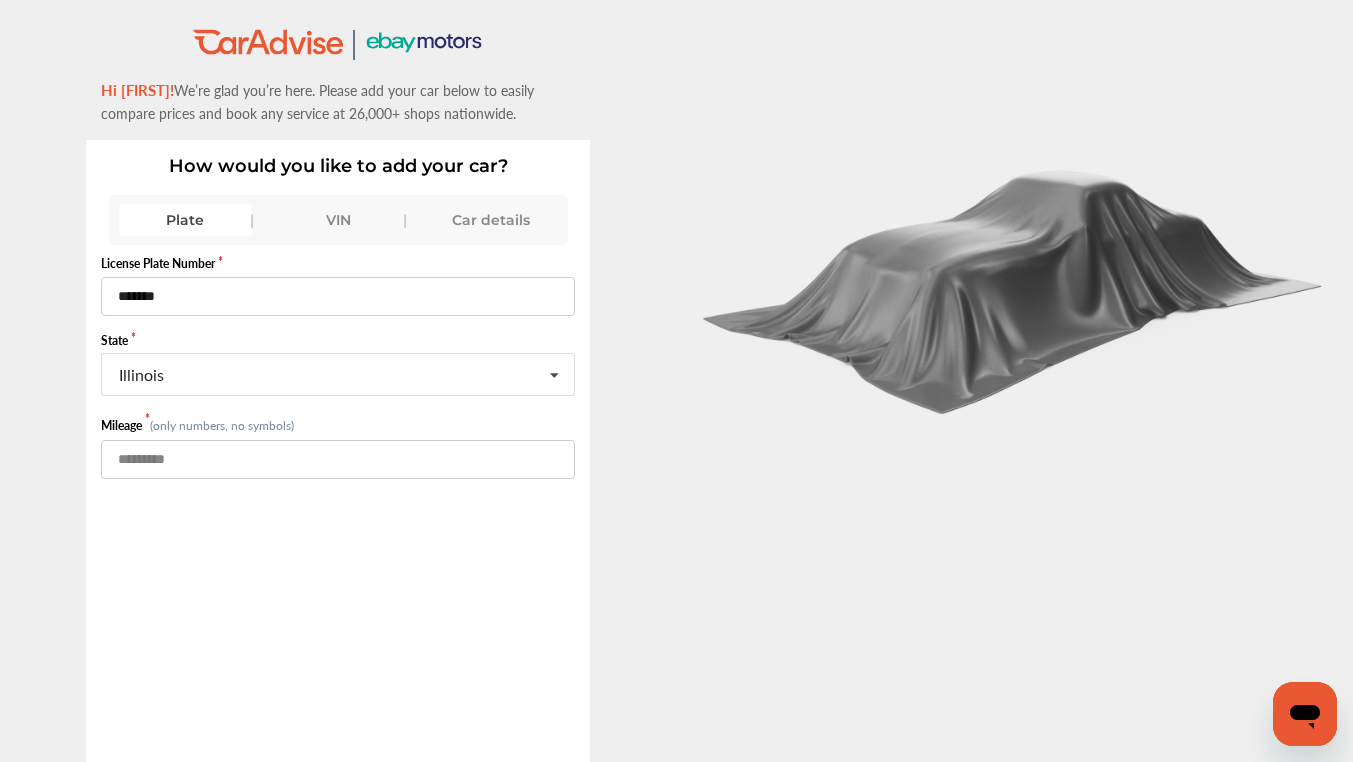 click at bounding box center [338, 459] 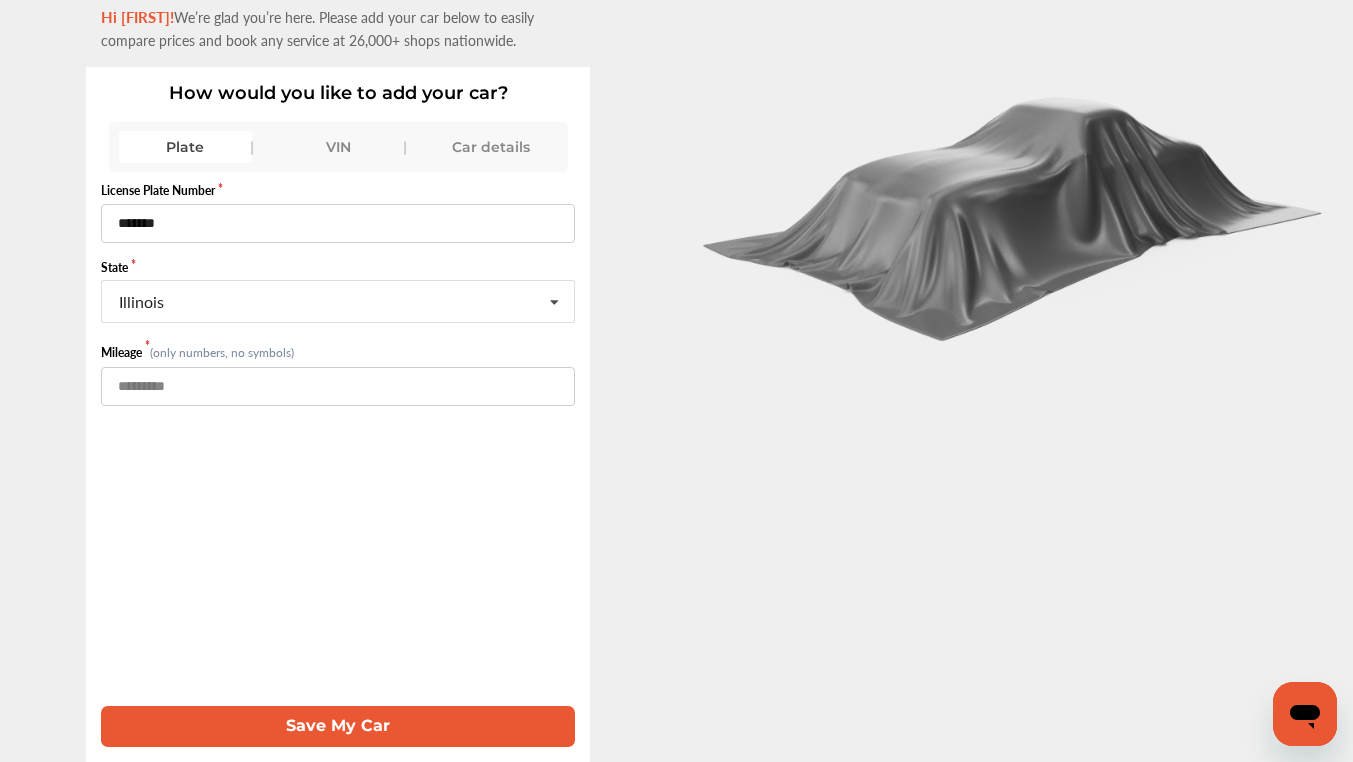 scroll, scrollTop: 140, scrollLeft: 0, axis: vertical 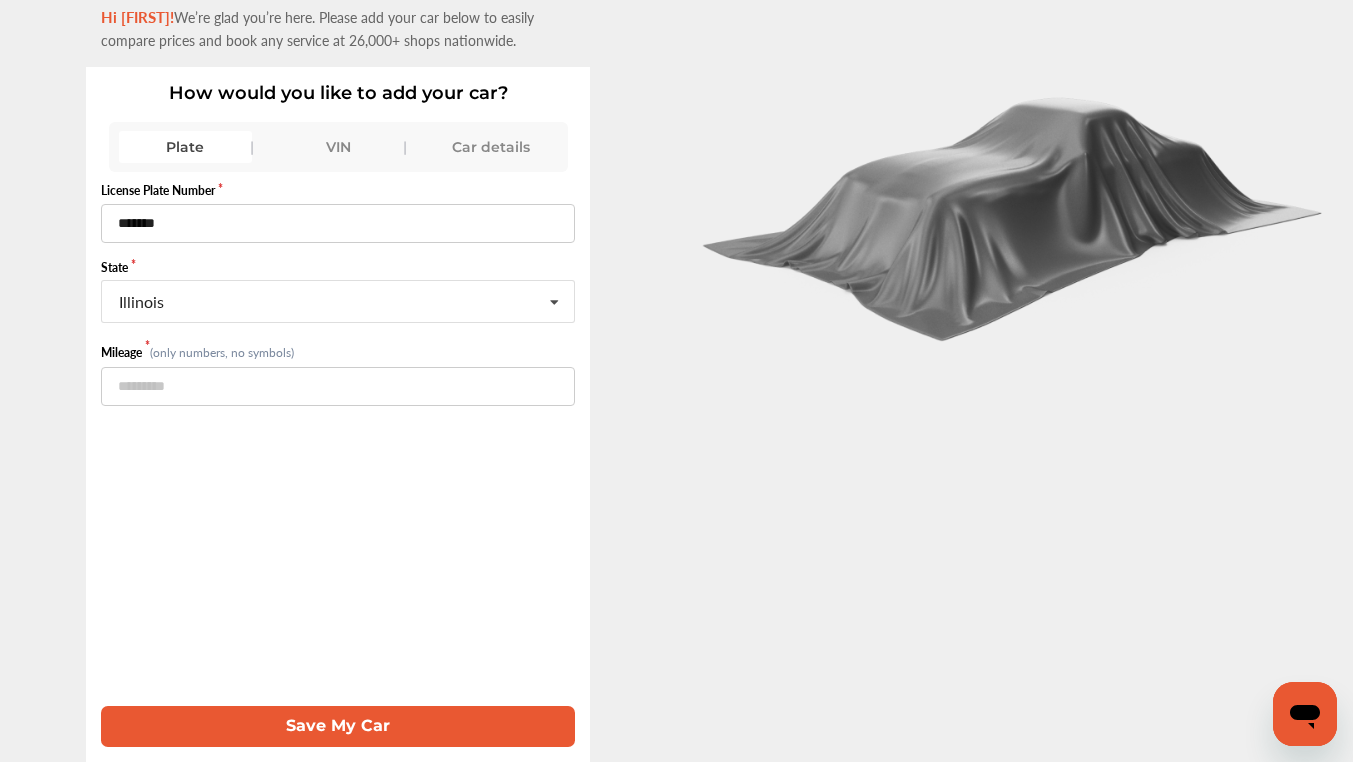 click on "Save My Car" at bounding box center (338, 726) 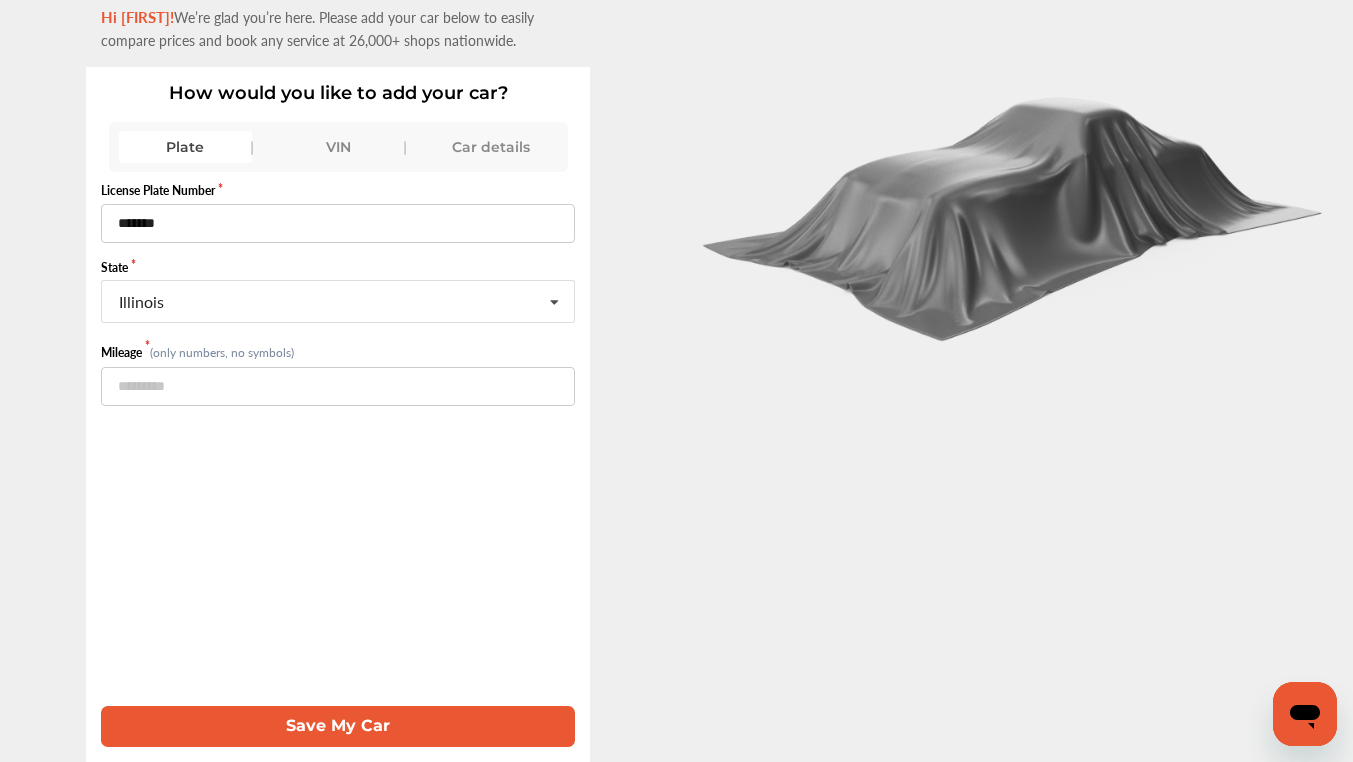 scroll, scrollTop: 140, scrollLeft: 0, axis: vertical 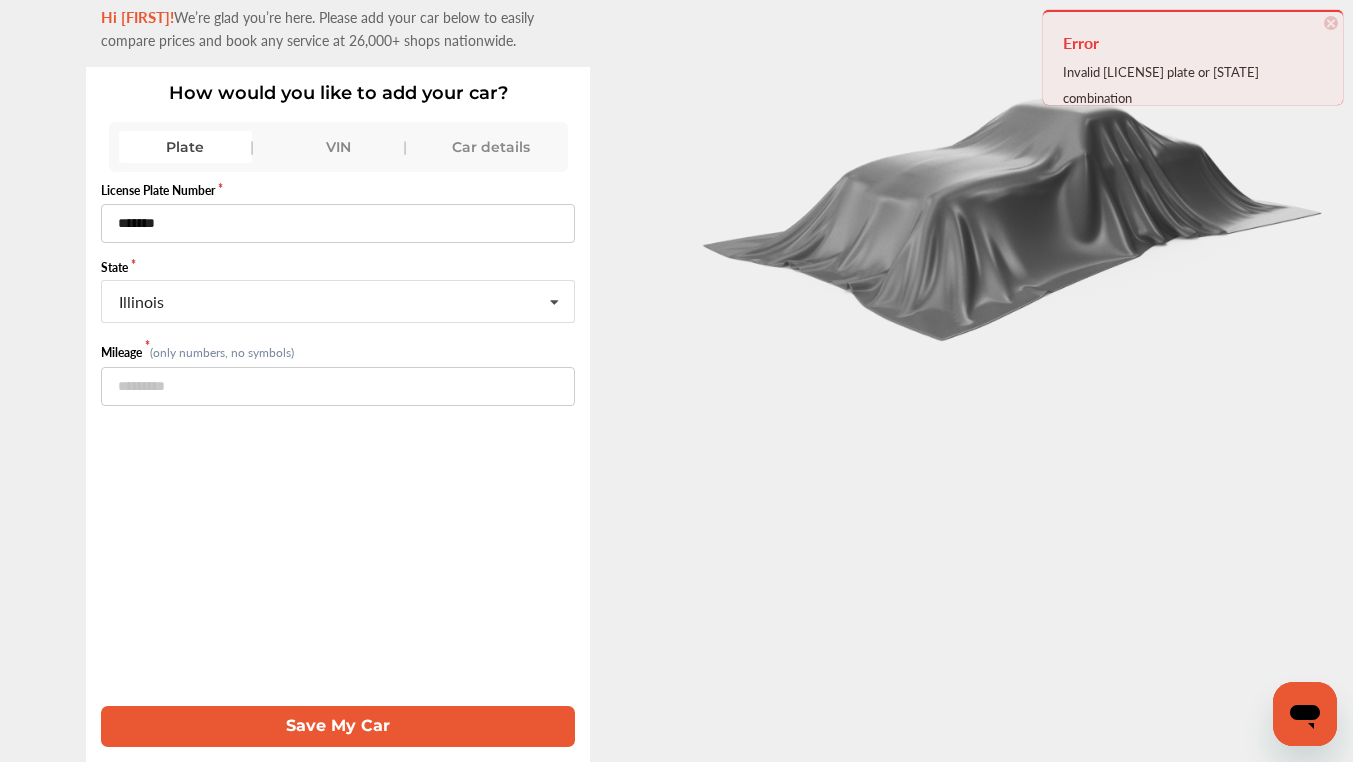 click at bounding box center [554, 302] 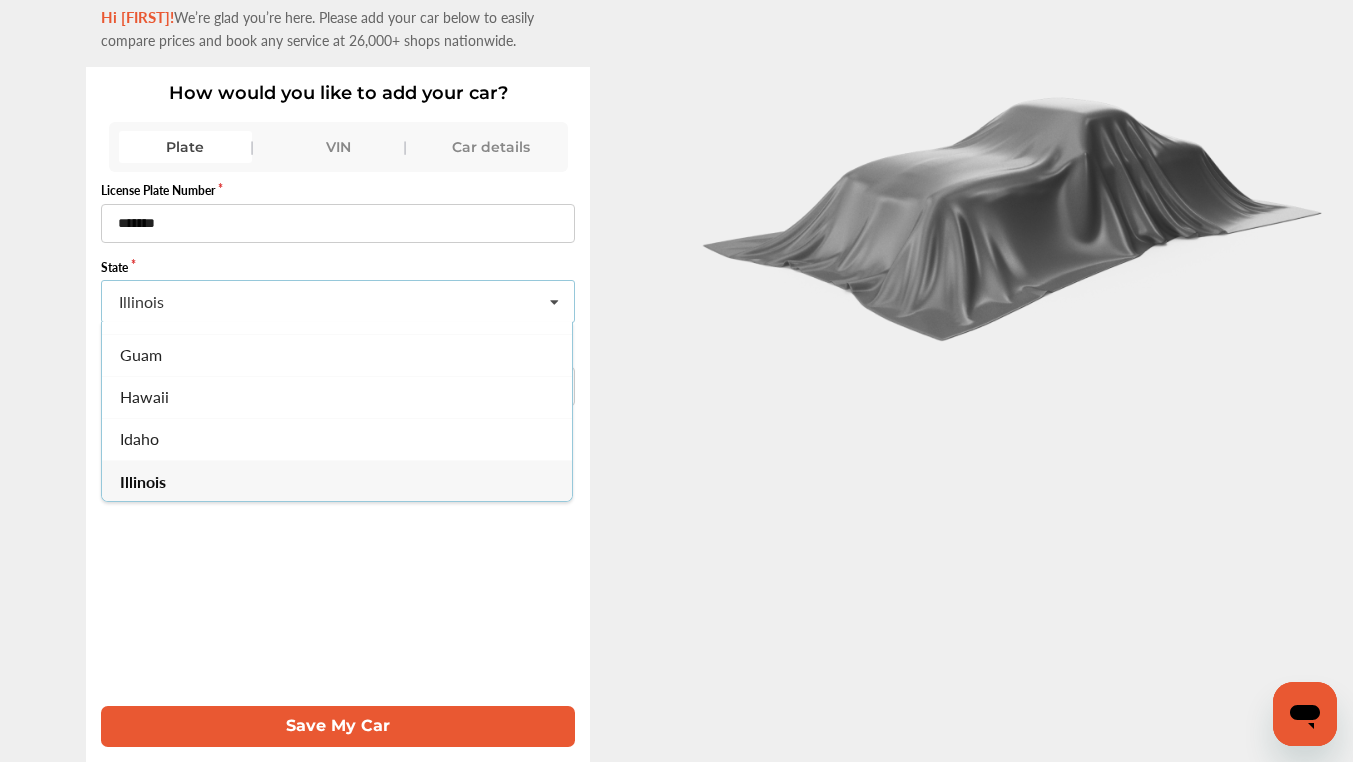 click on "Illinois" at bounding box center (337, 481) 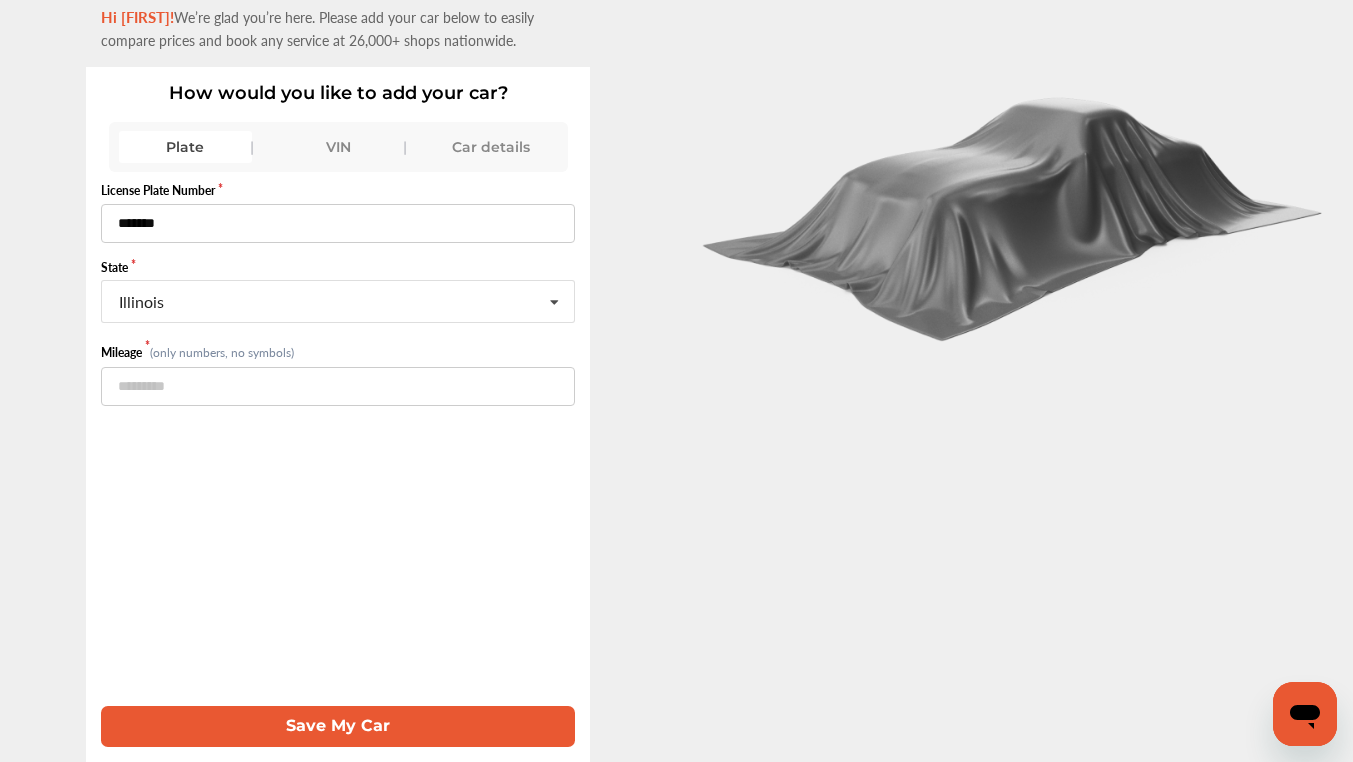 click on "*******" at bounding box center (338, 223) 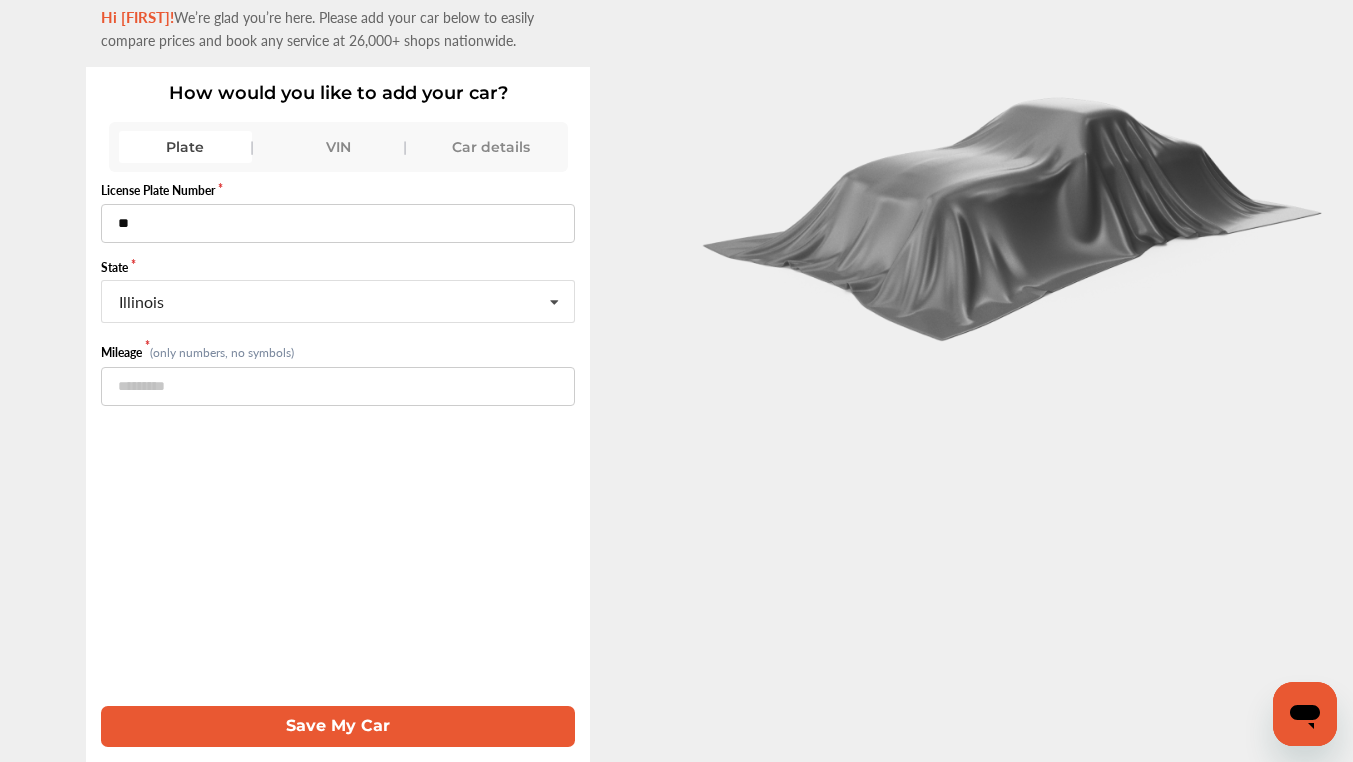 type on "*" 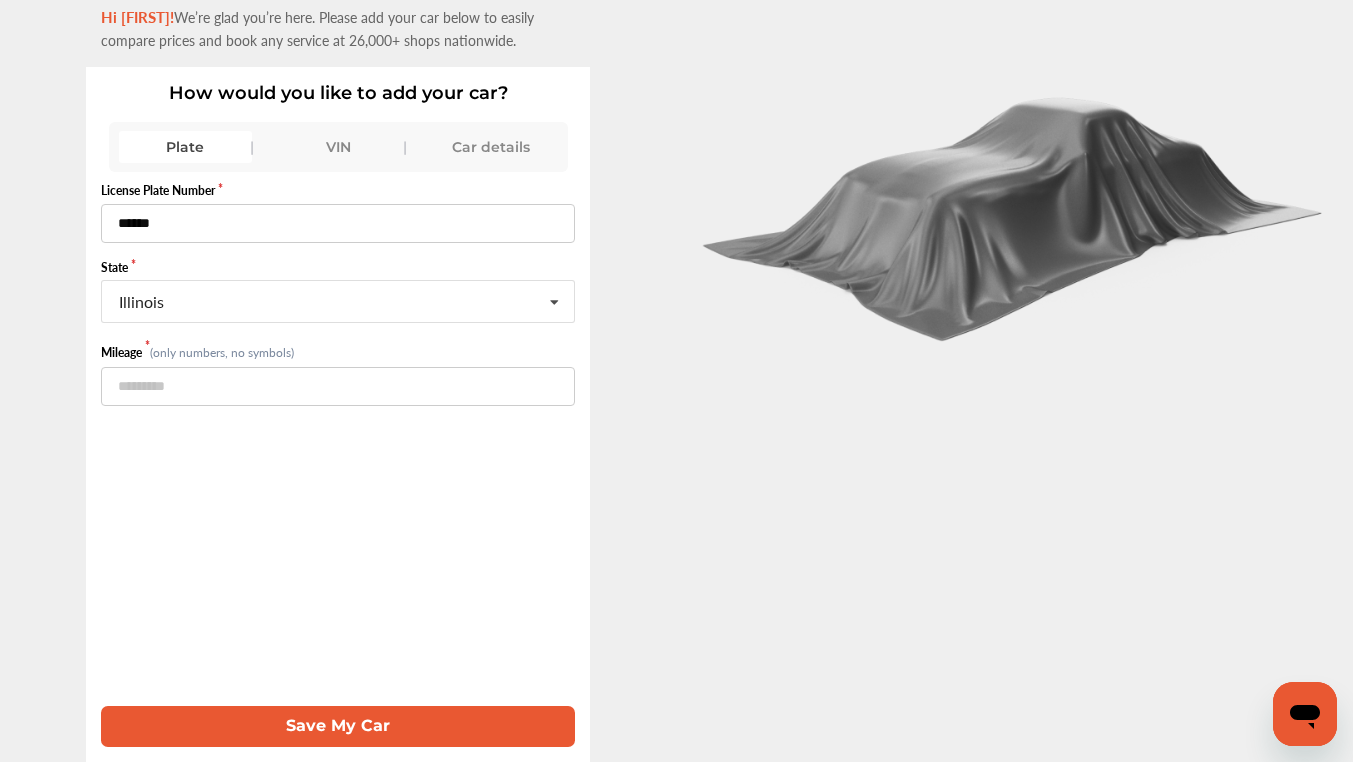 type on "*******" 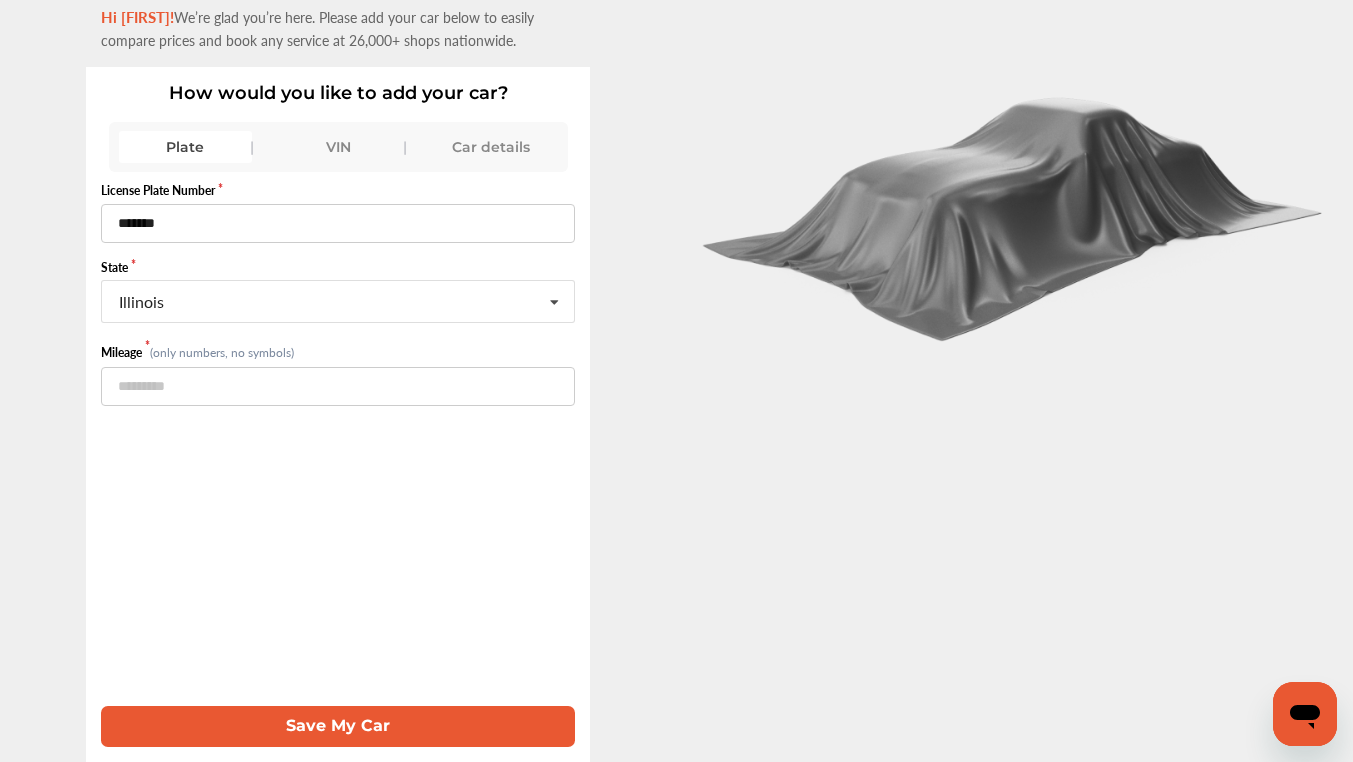 click on "Save My Car" at bounding box center (338, 726) 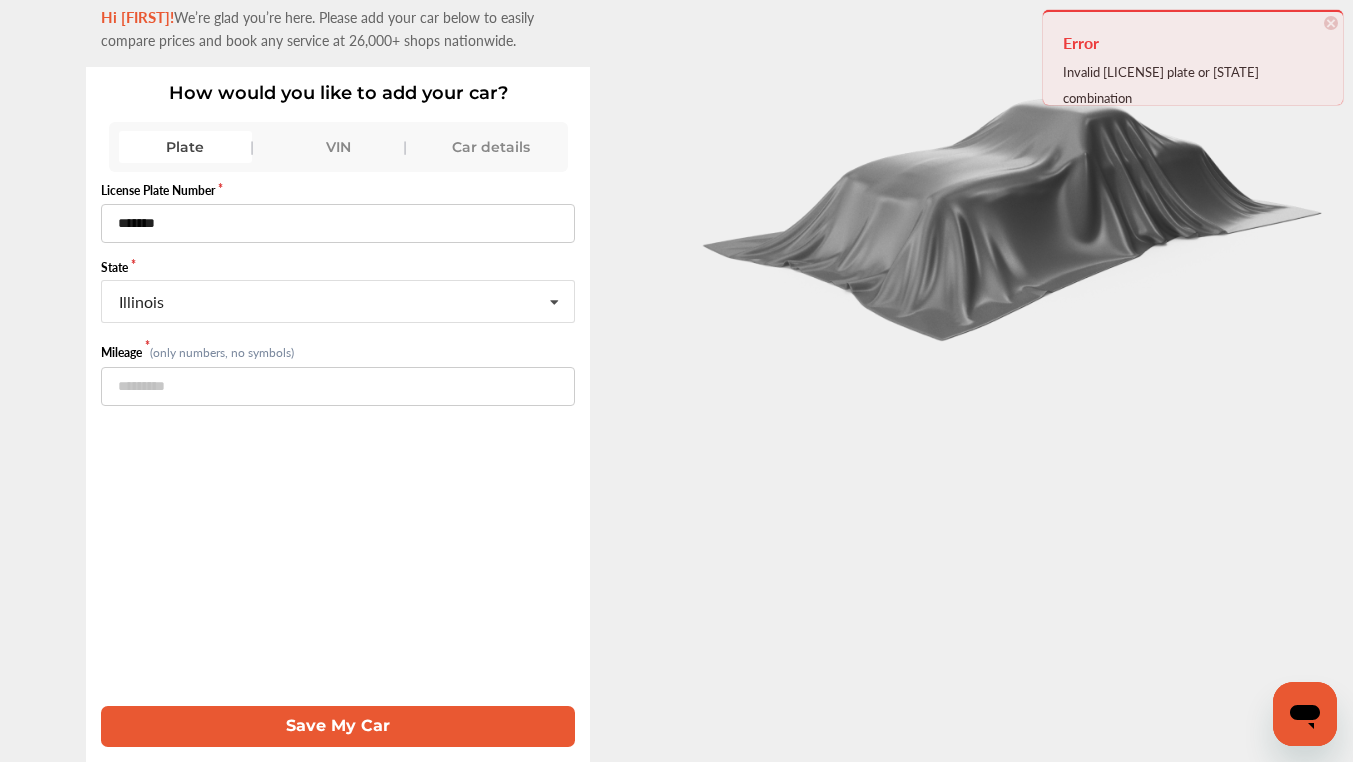 click on "VIN" at bounding box center (338, 147) 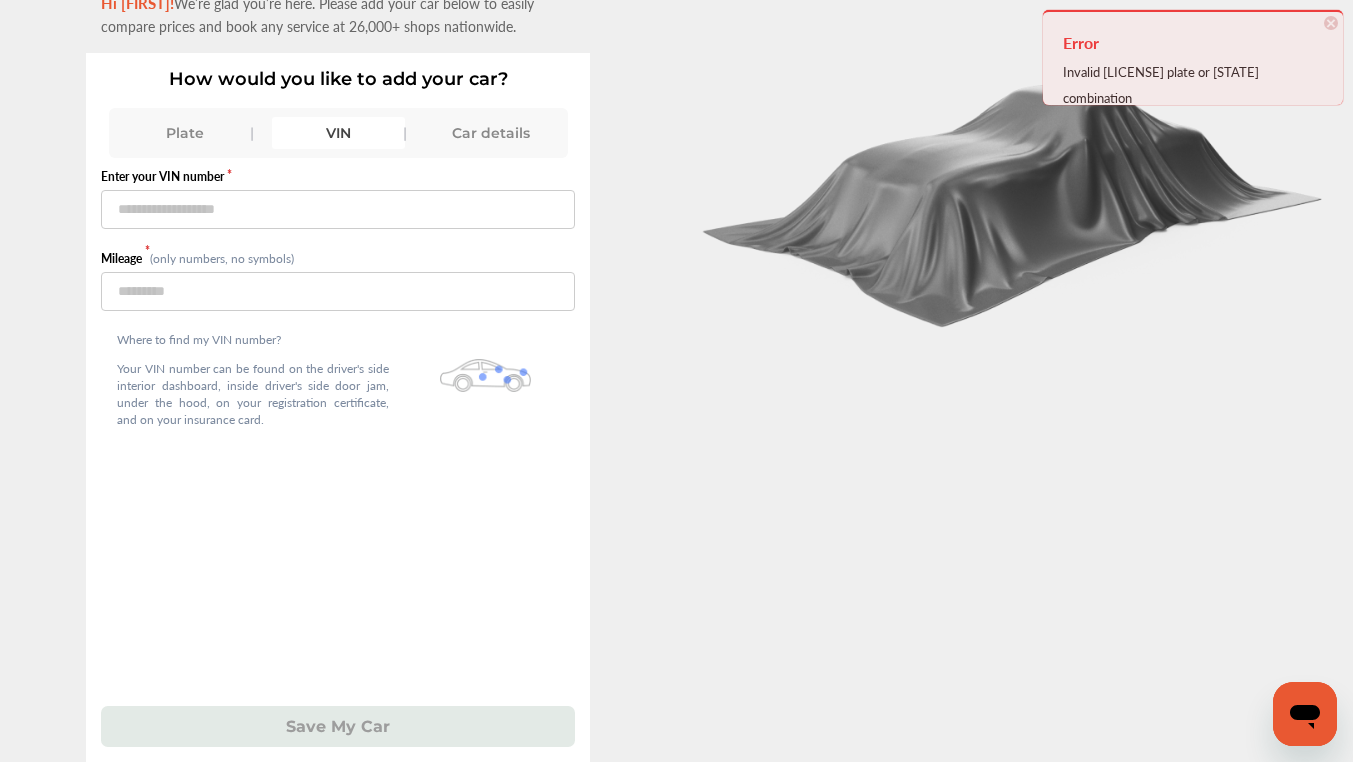 scroll, scrollTop: 140, scrollLeft: 0, axis: vertical 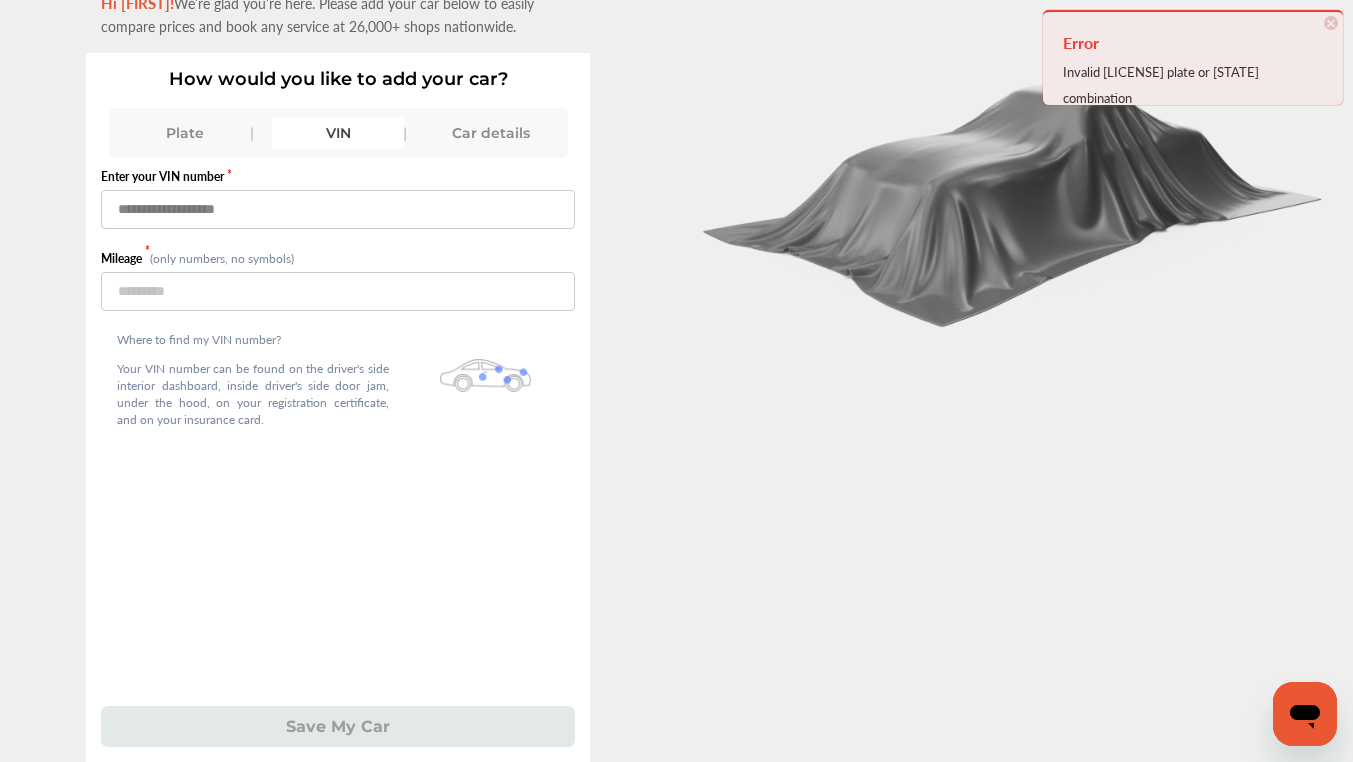 click at bounding box center (338, 209) 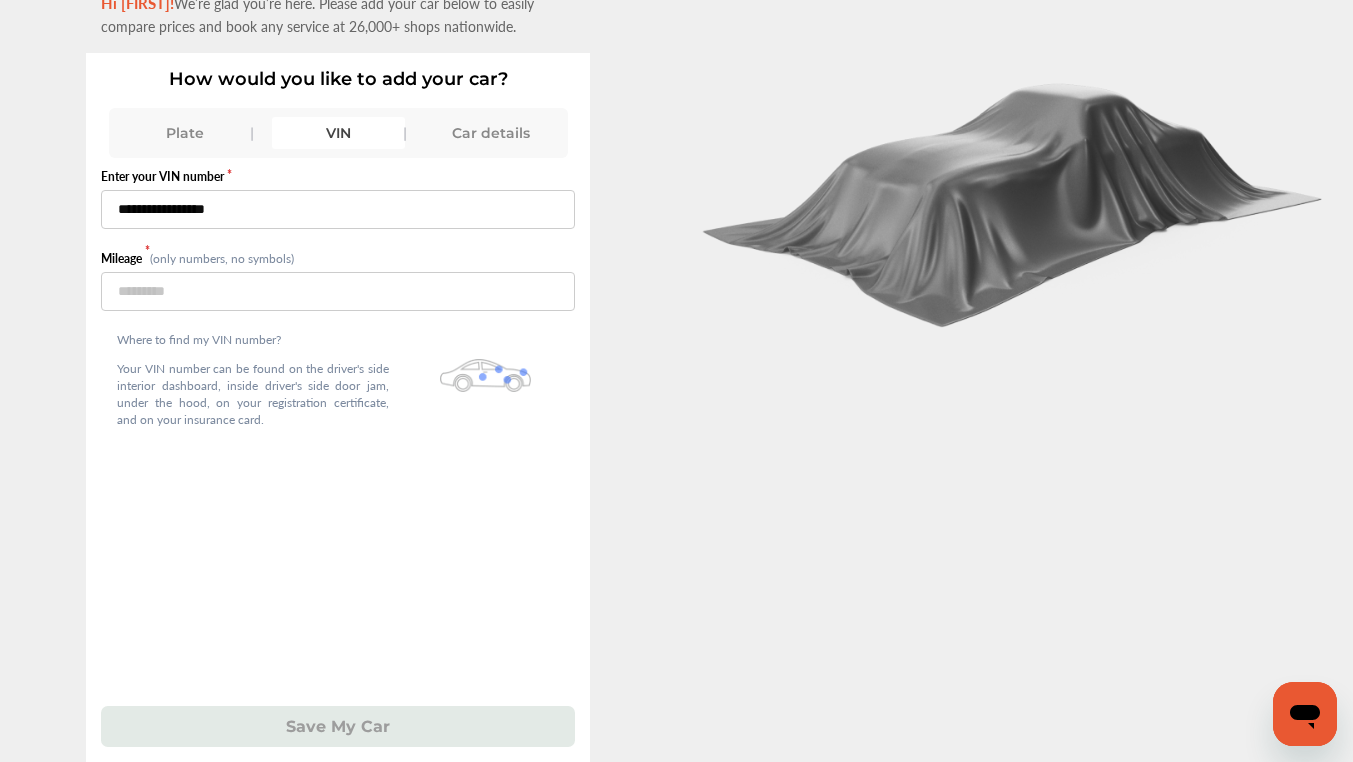 type on "**********" 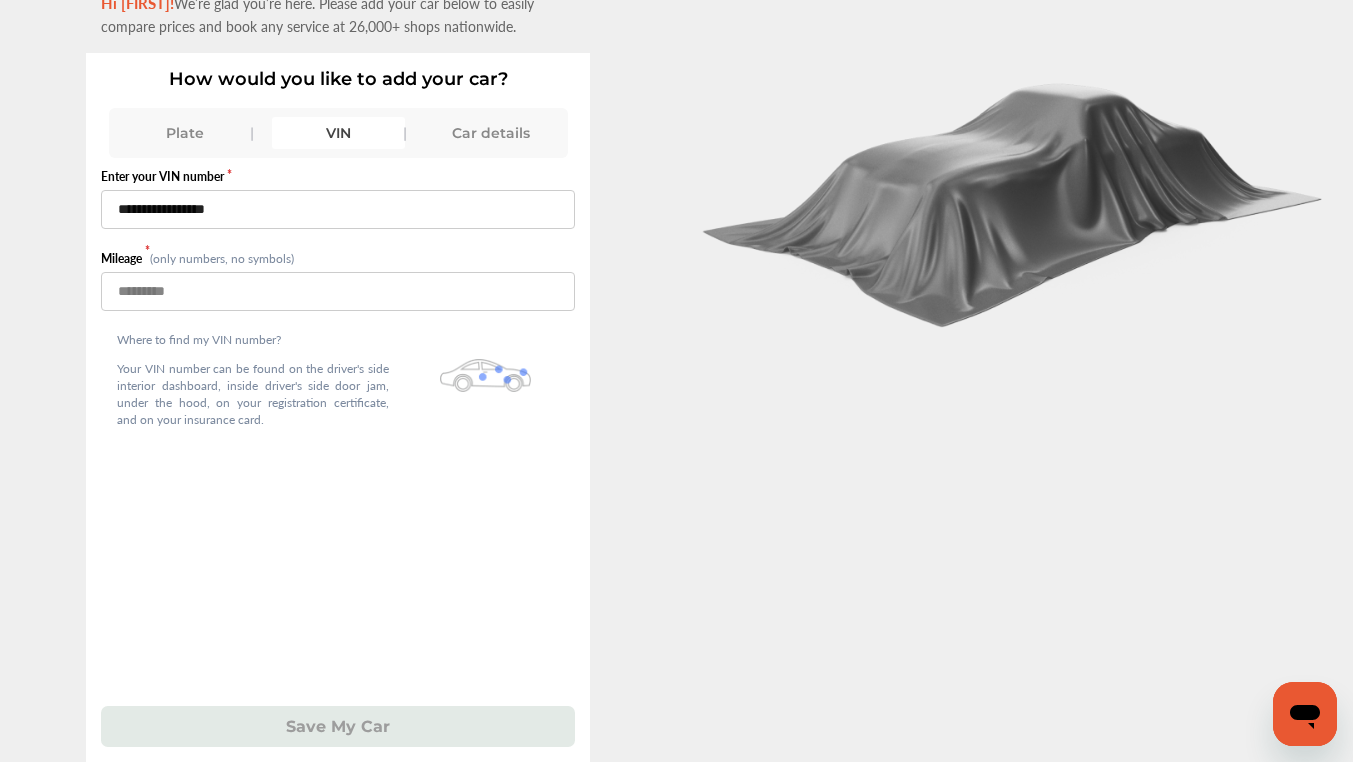 click at bounding box center (338, 291) 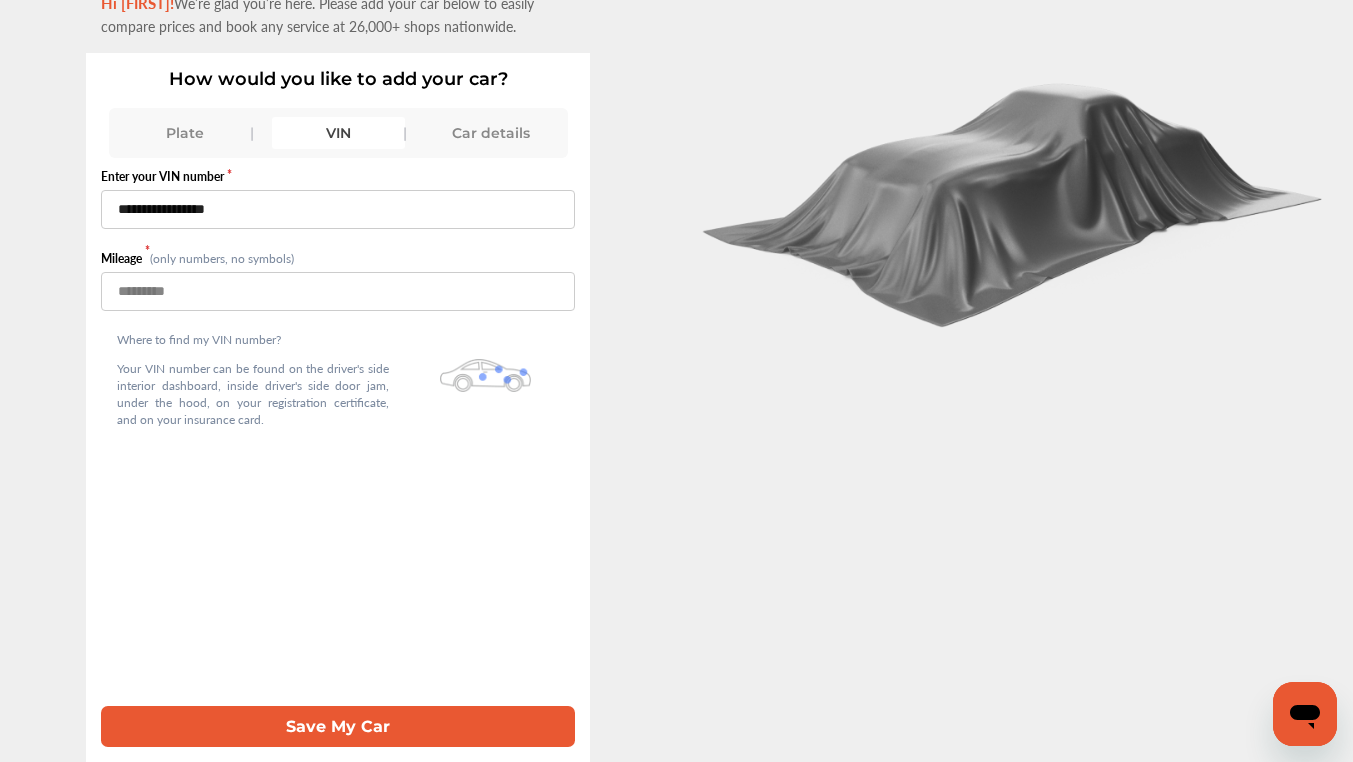 type on "******" 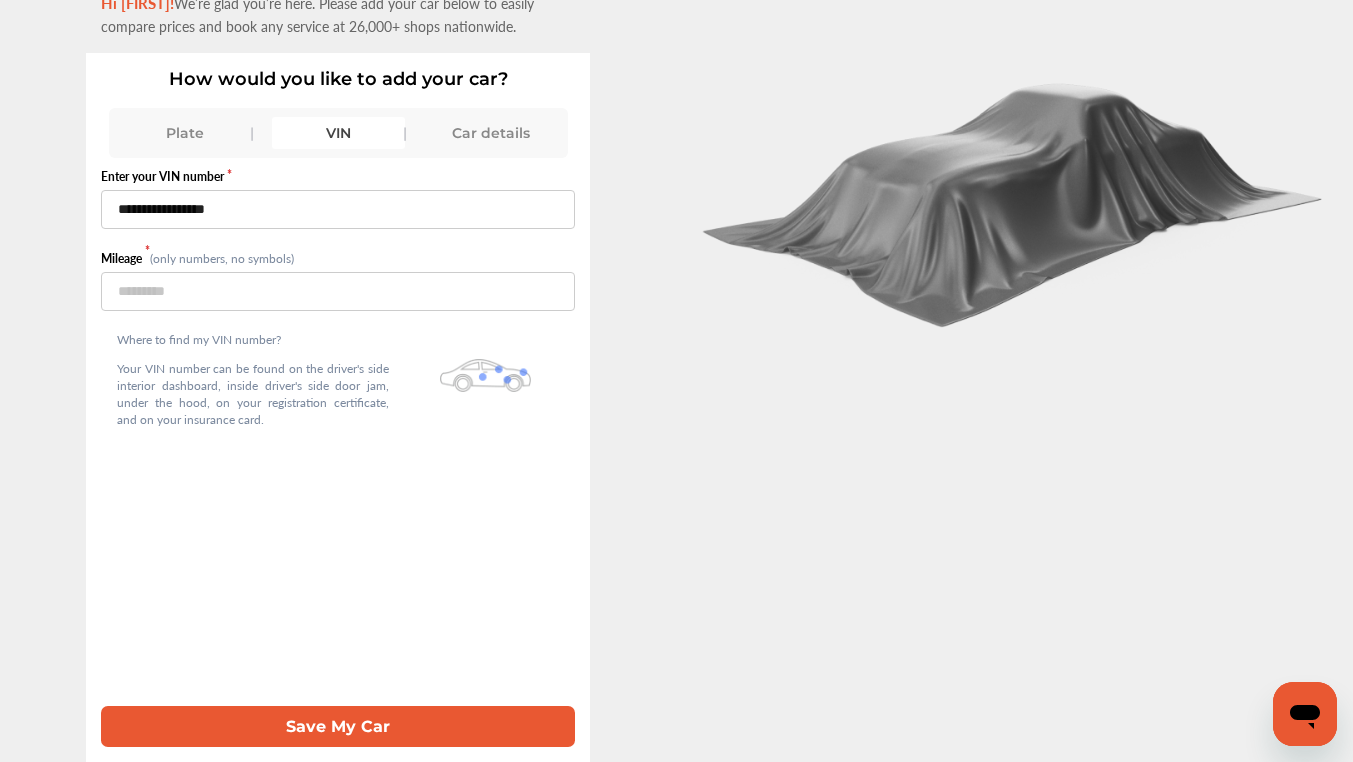 click on "Save My Car" at bounding box center (338, 726) 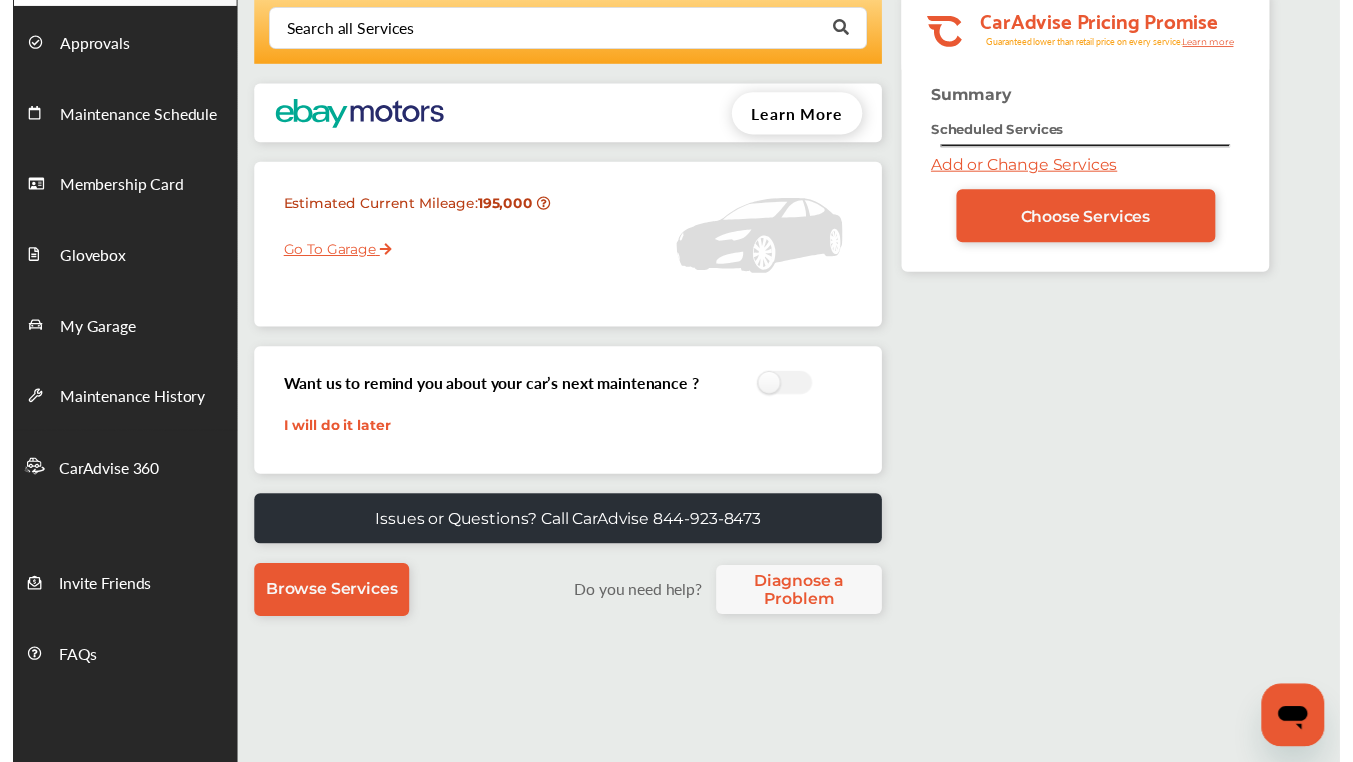 scroll, scrollTop: 0, scrollLeft: 0, axis: both 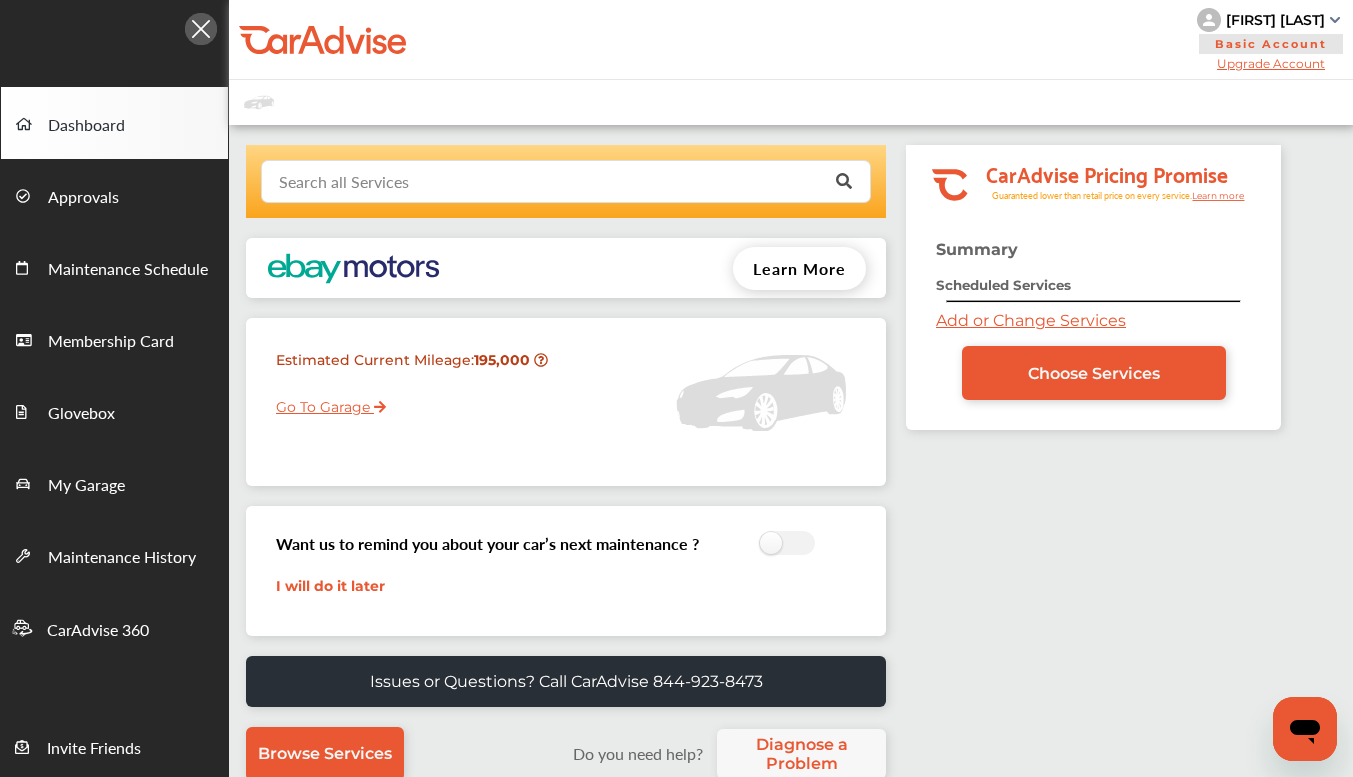 click at bounding box center [561, 180] 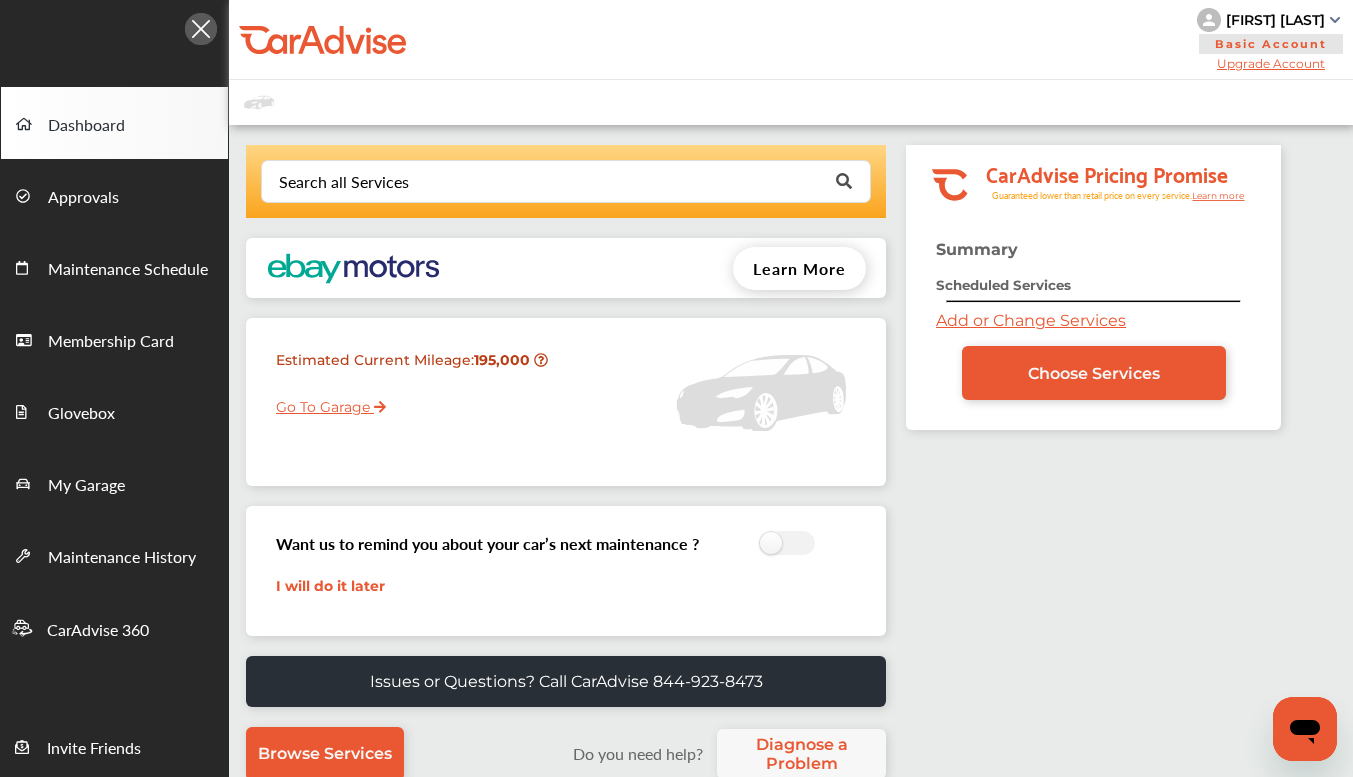 click at bounding box center [700, 393] 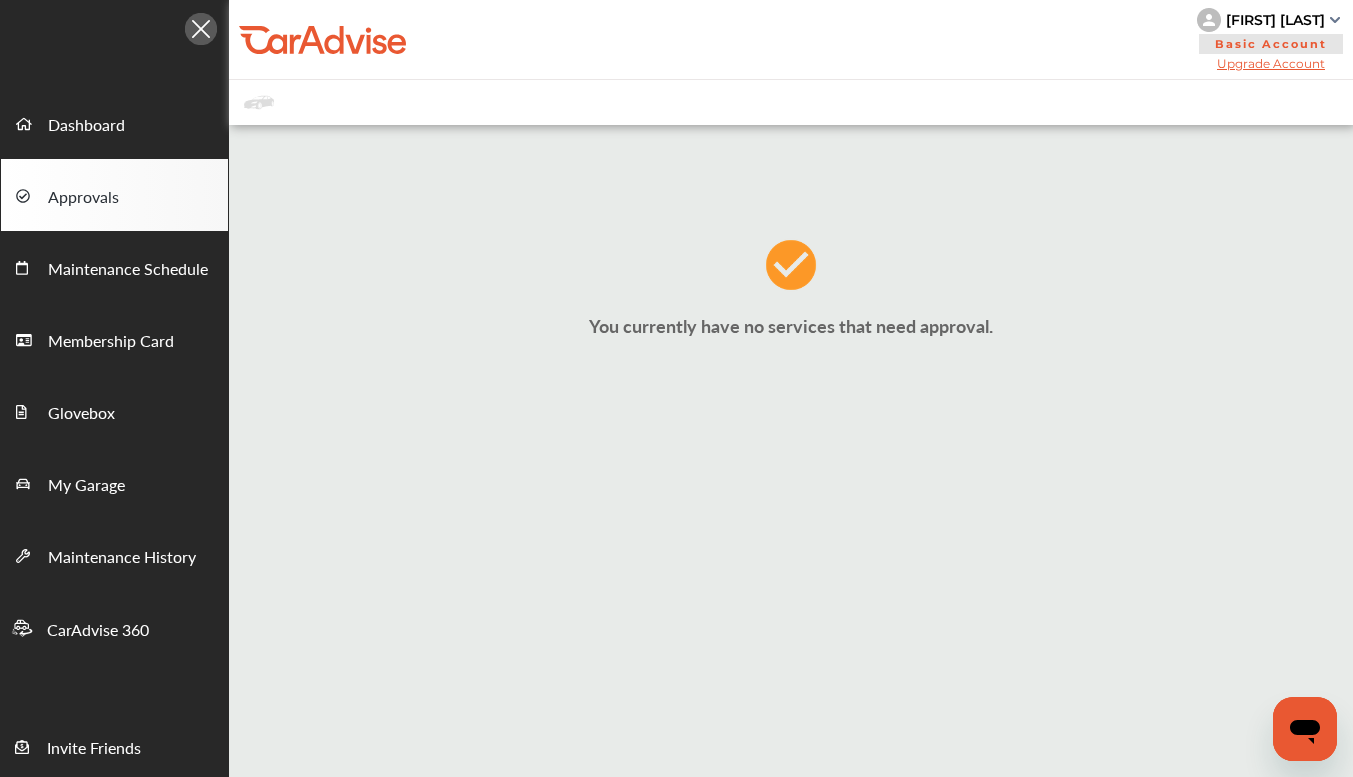click on "Maintenance Schedule" at bounding box center (128, 270) 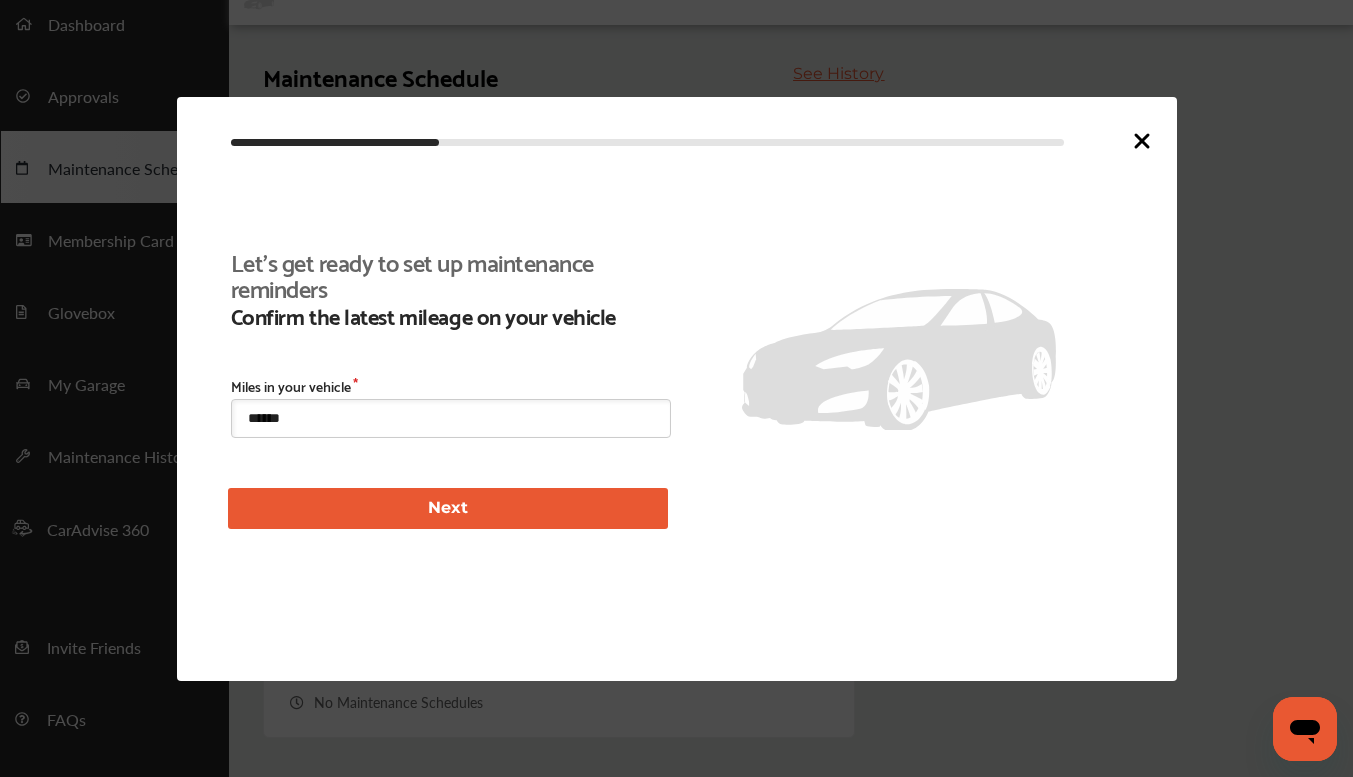 scroll, scrollTop: 241, scrollLeft: 0, axis: vertical 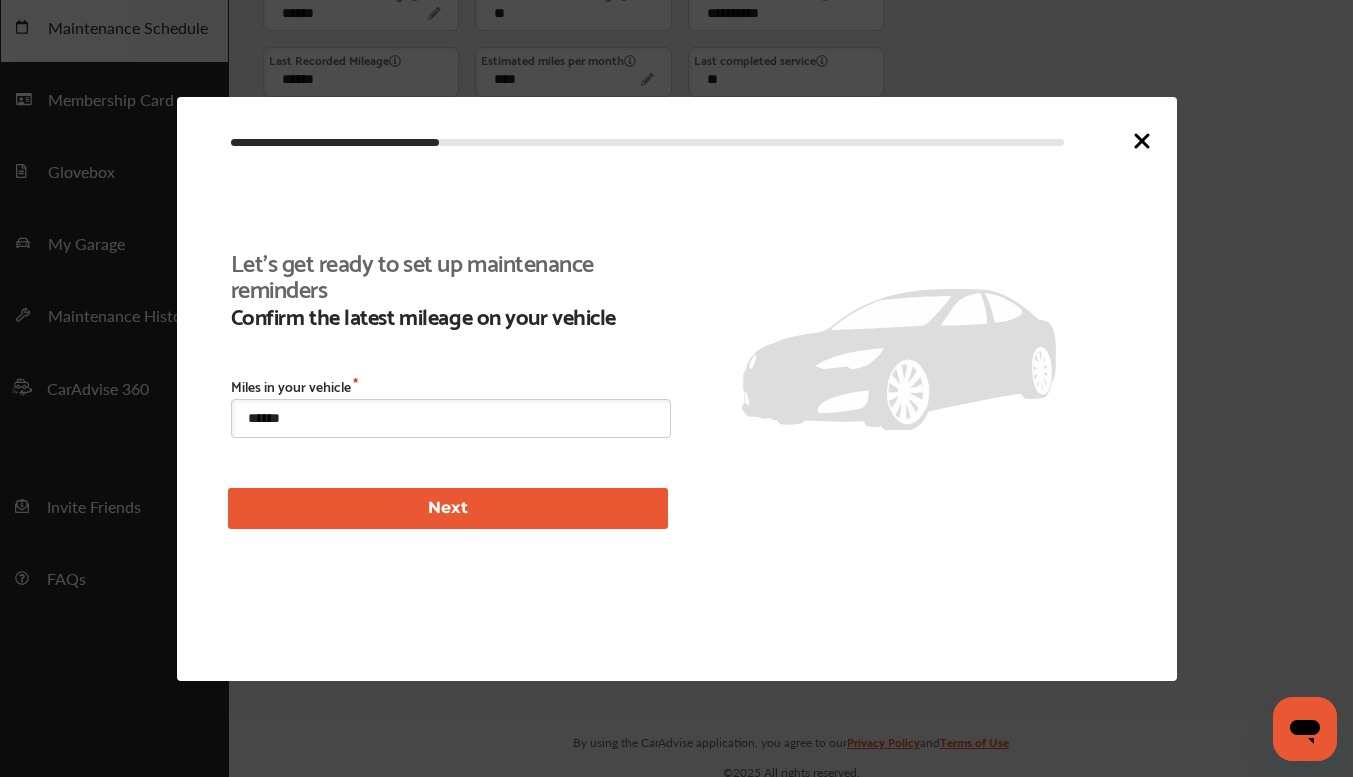click 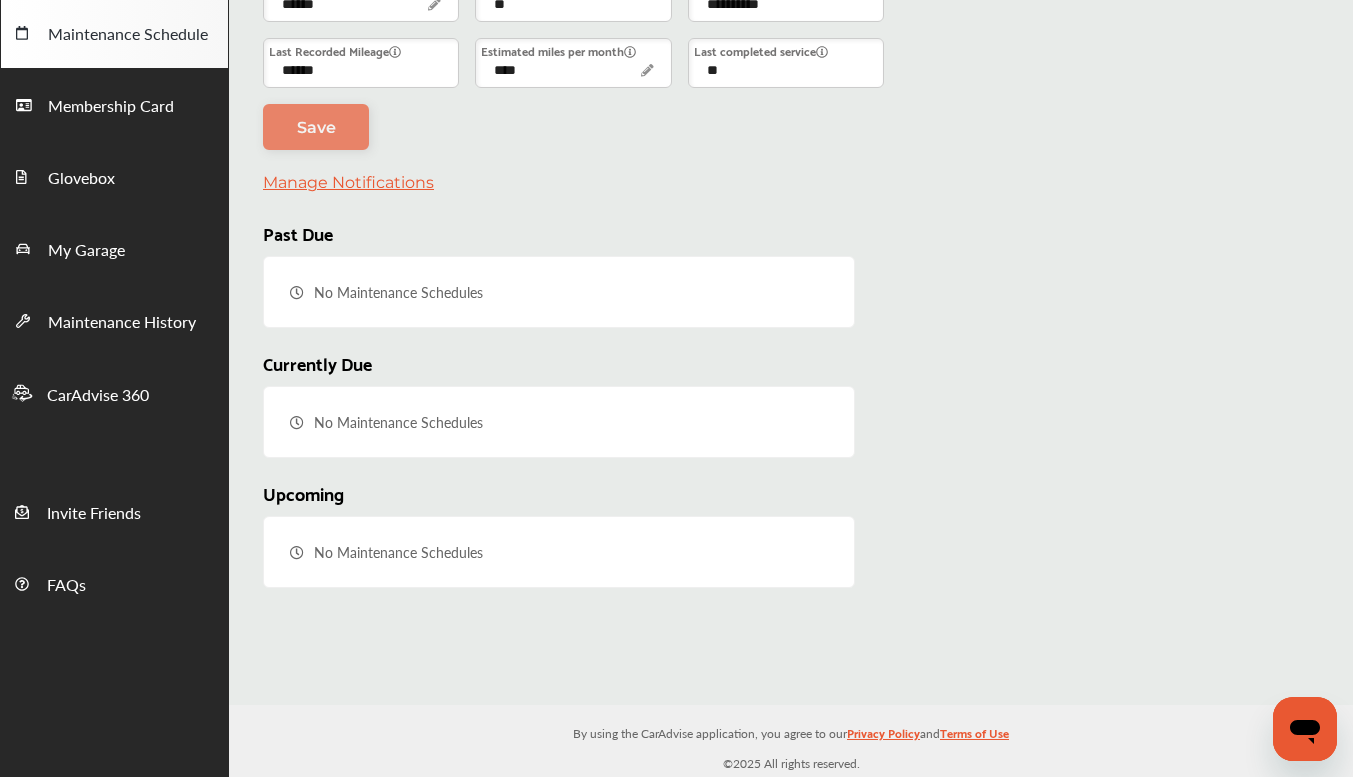 scroll, scrollTop: 226, scrollLeft: 0, axis: vertical 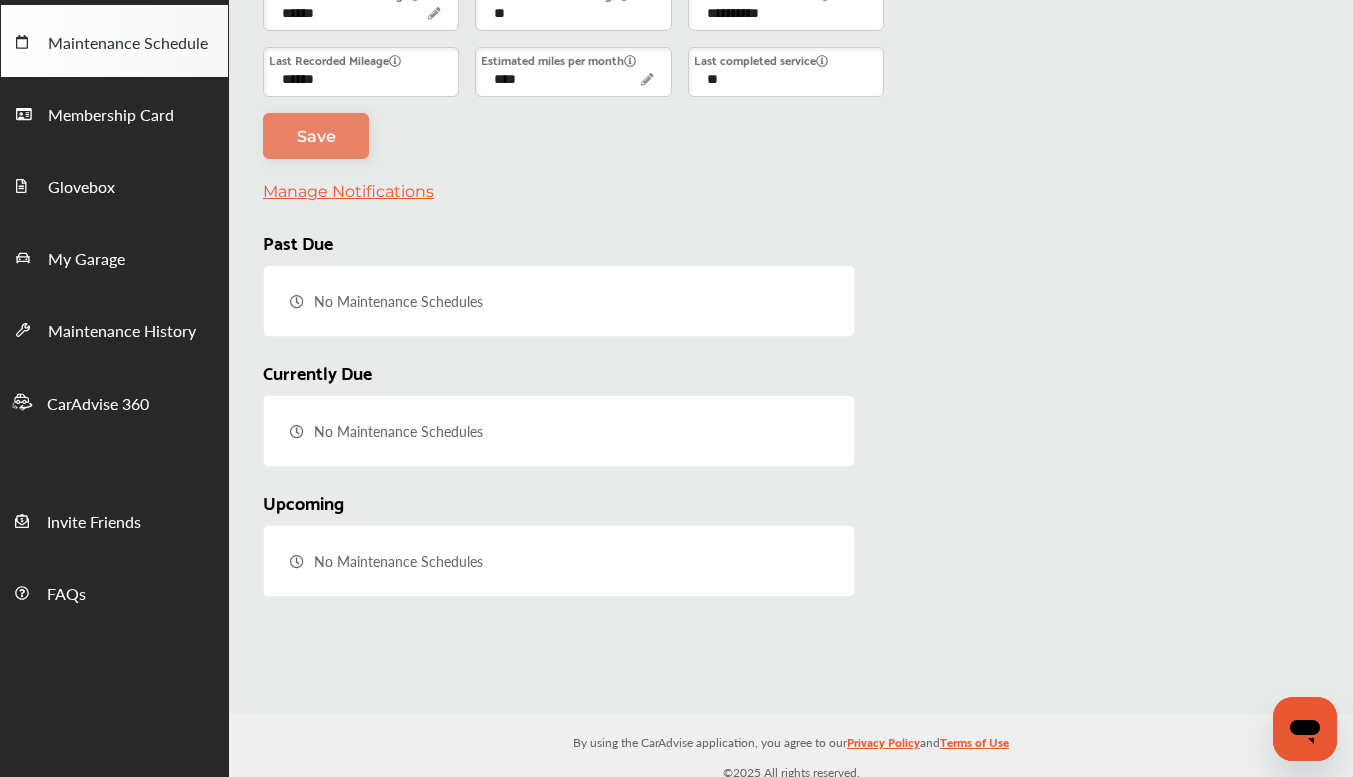click on "My Garage" at bounding box center (86, 260) 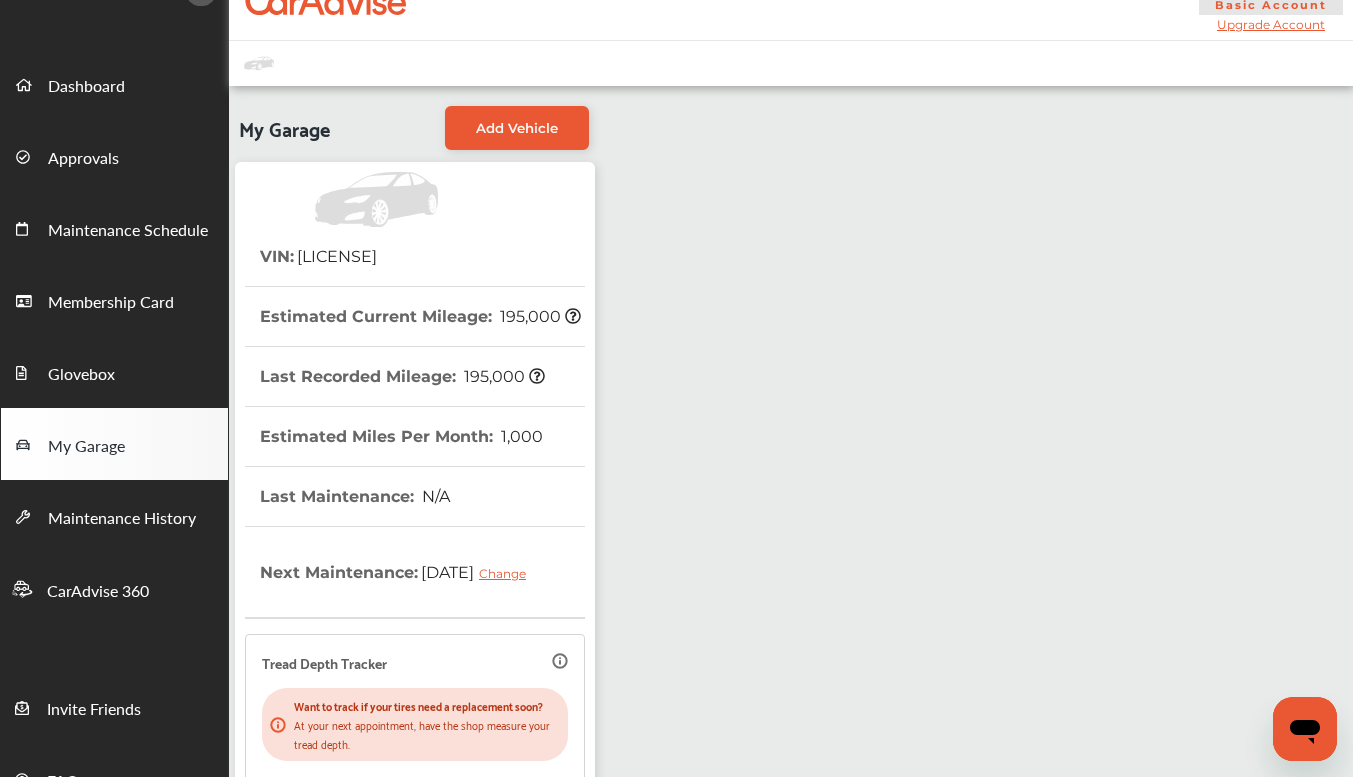 scroll, scrollTop: 0, scrollLeft: 0, axis: both 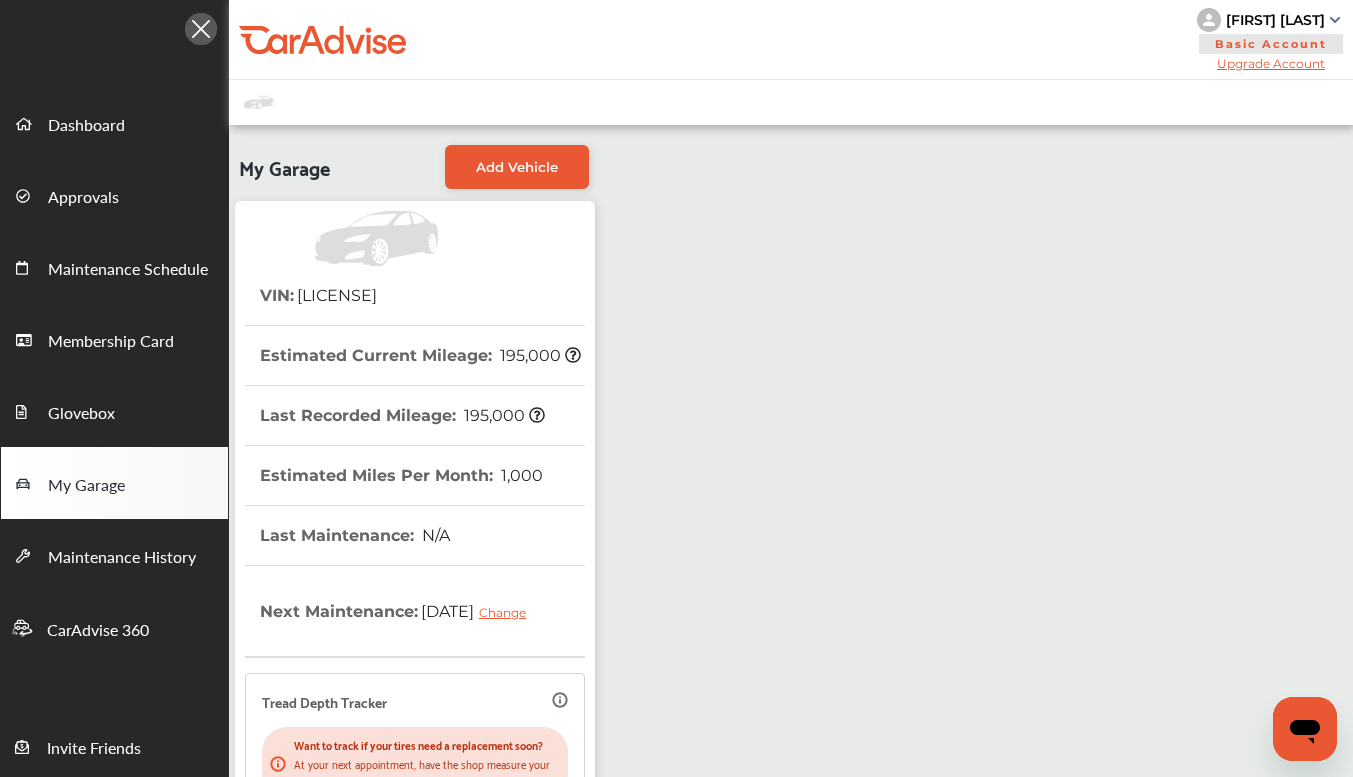 click on "Dashboard" at bounding box center (86, 126) 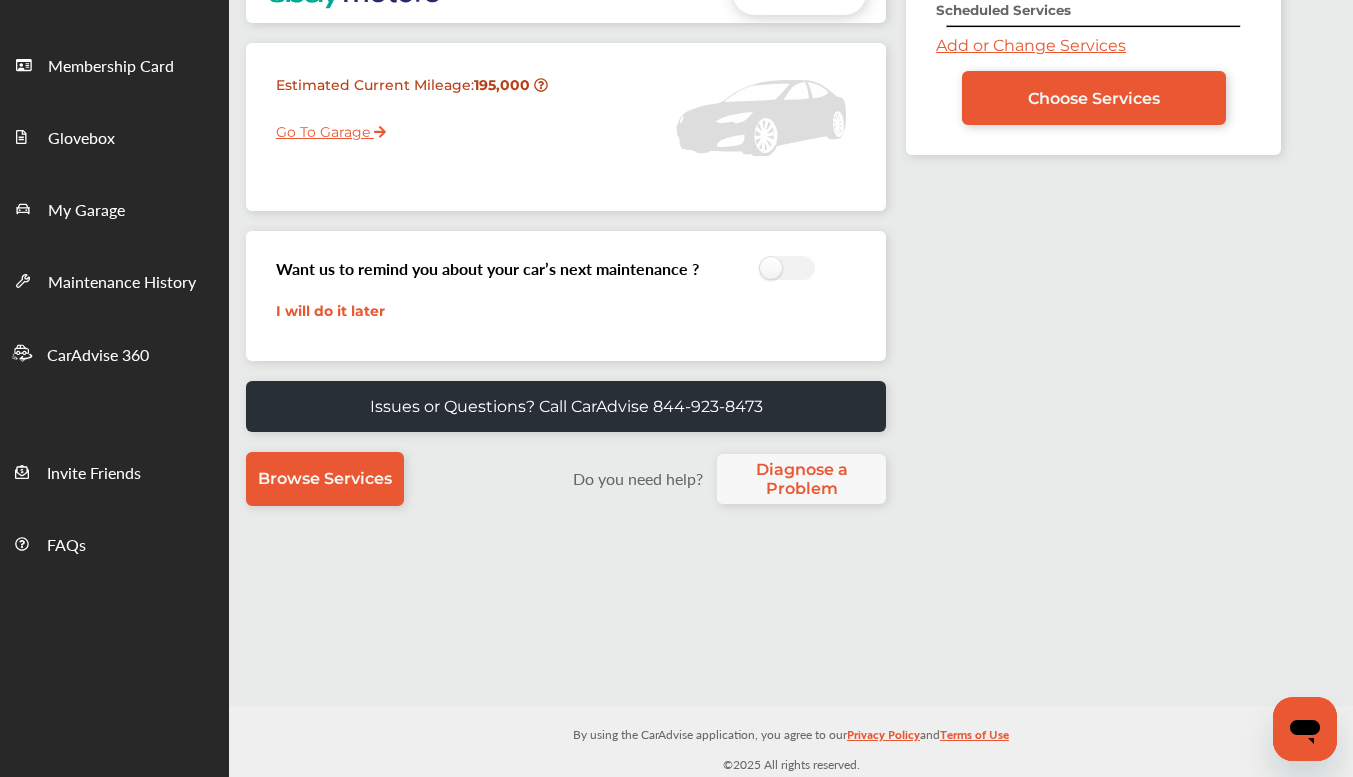 scroll, scrollTop: 0, scrollLeft: 0, axis: both 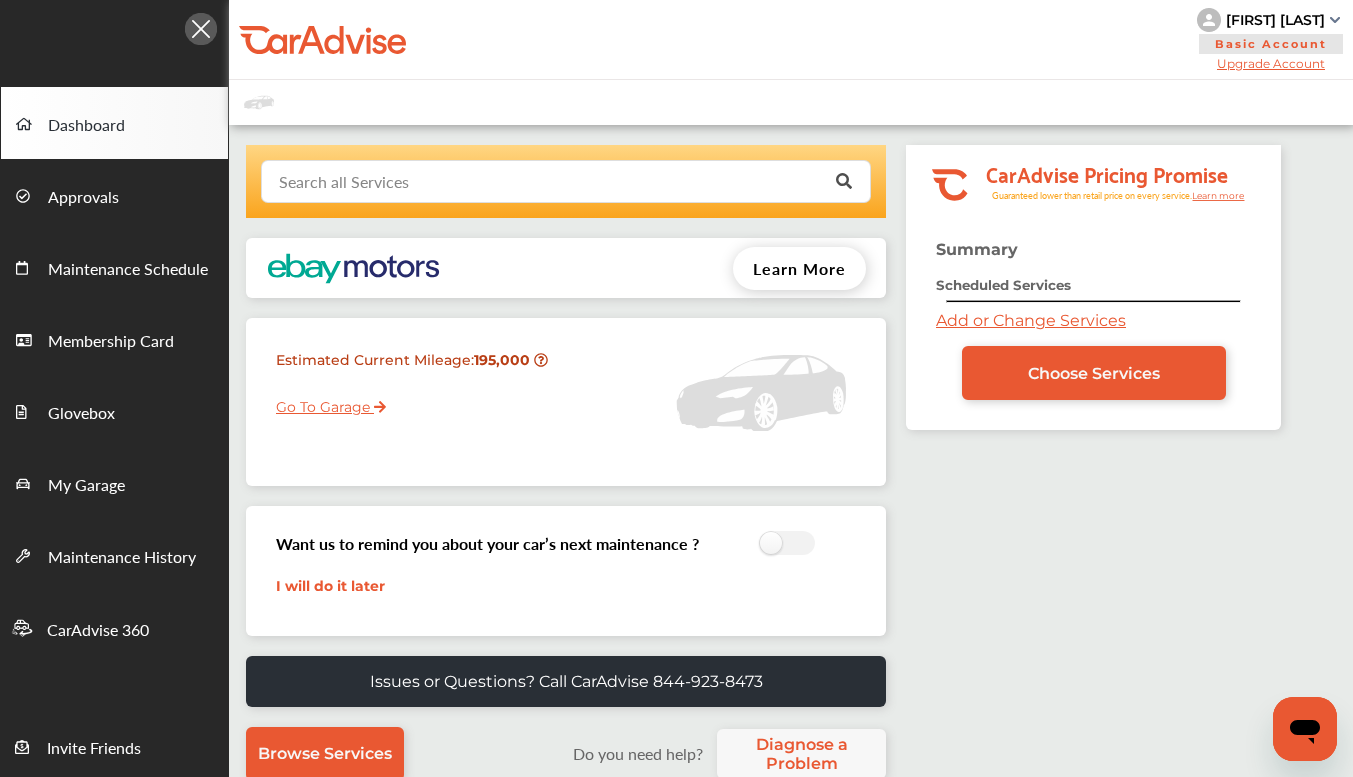 click at bounding box center (561, 180) 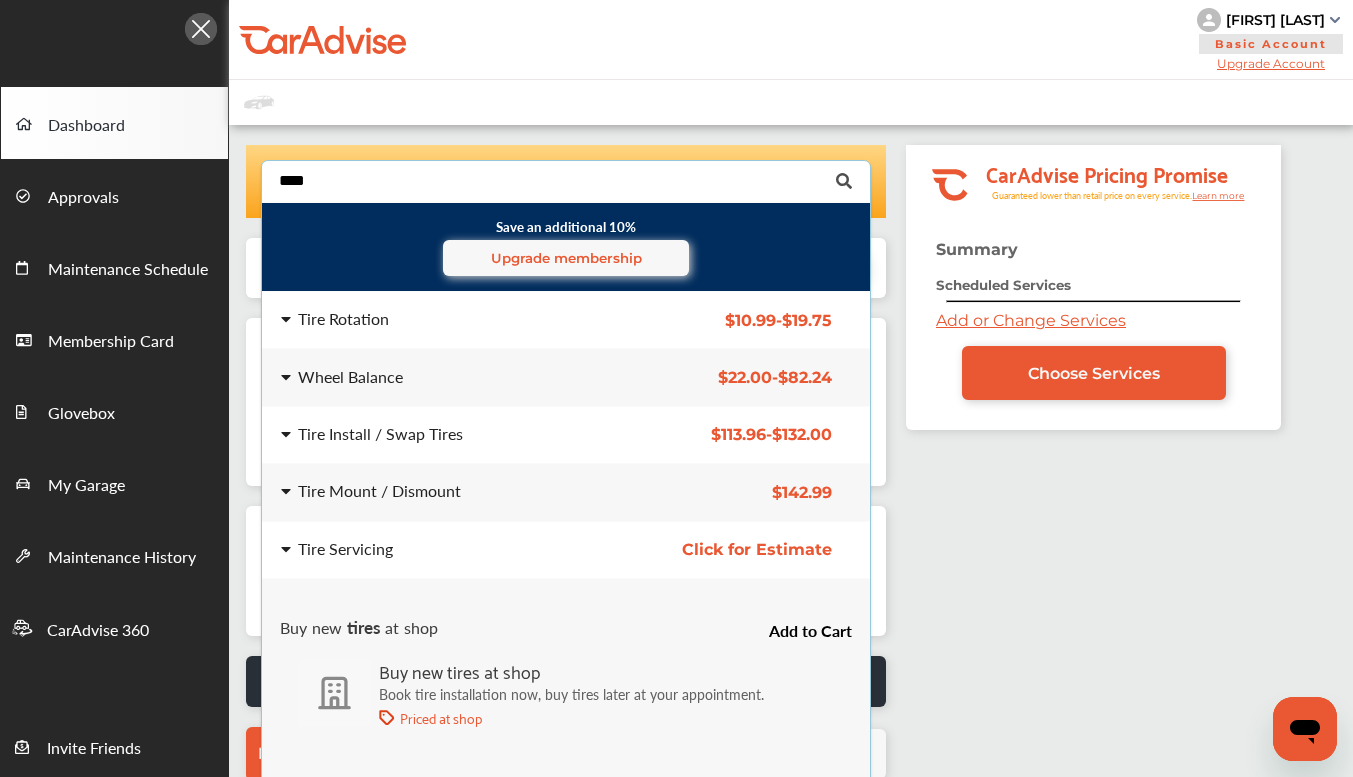 type on "****" 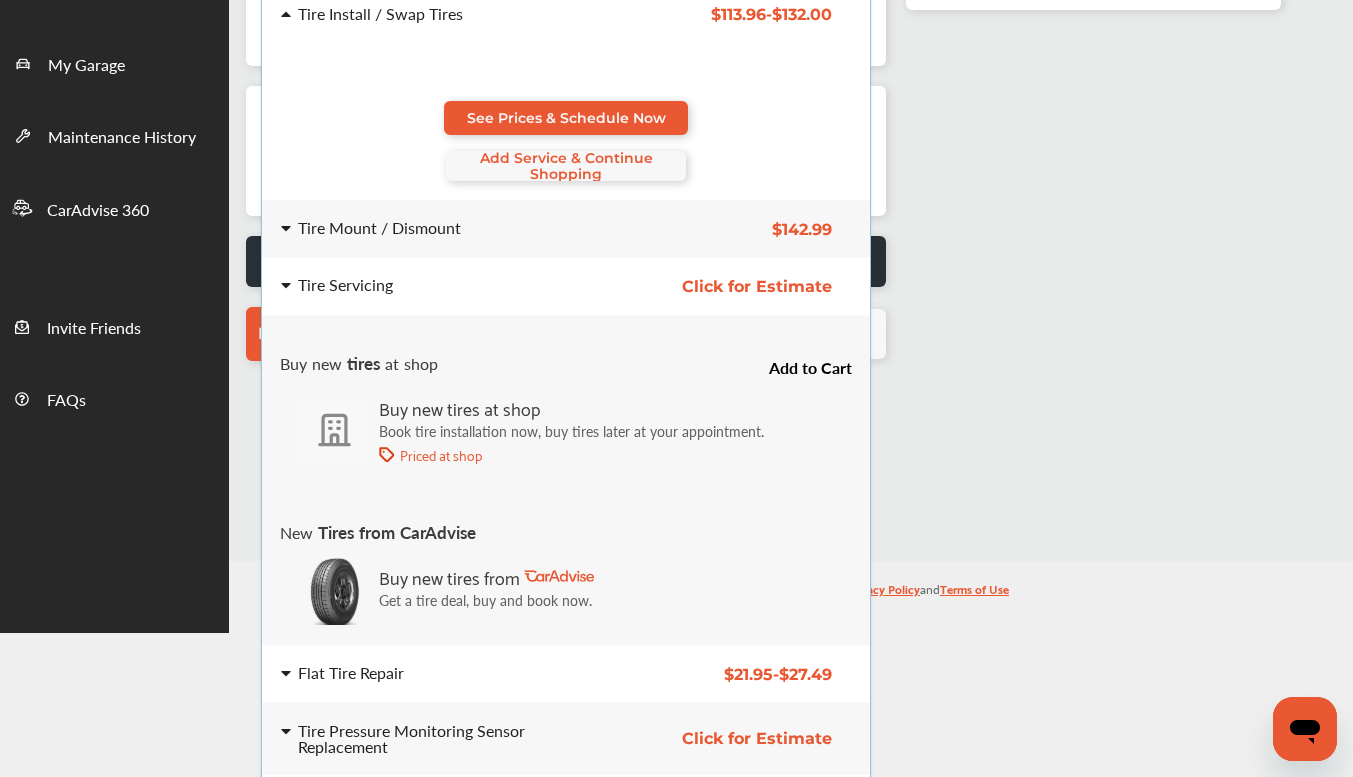 scroll, scrollTop: 210, scrollLeft: 0, axis: vertical 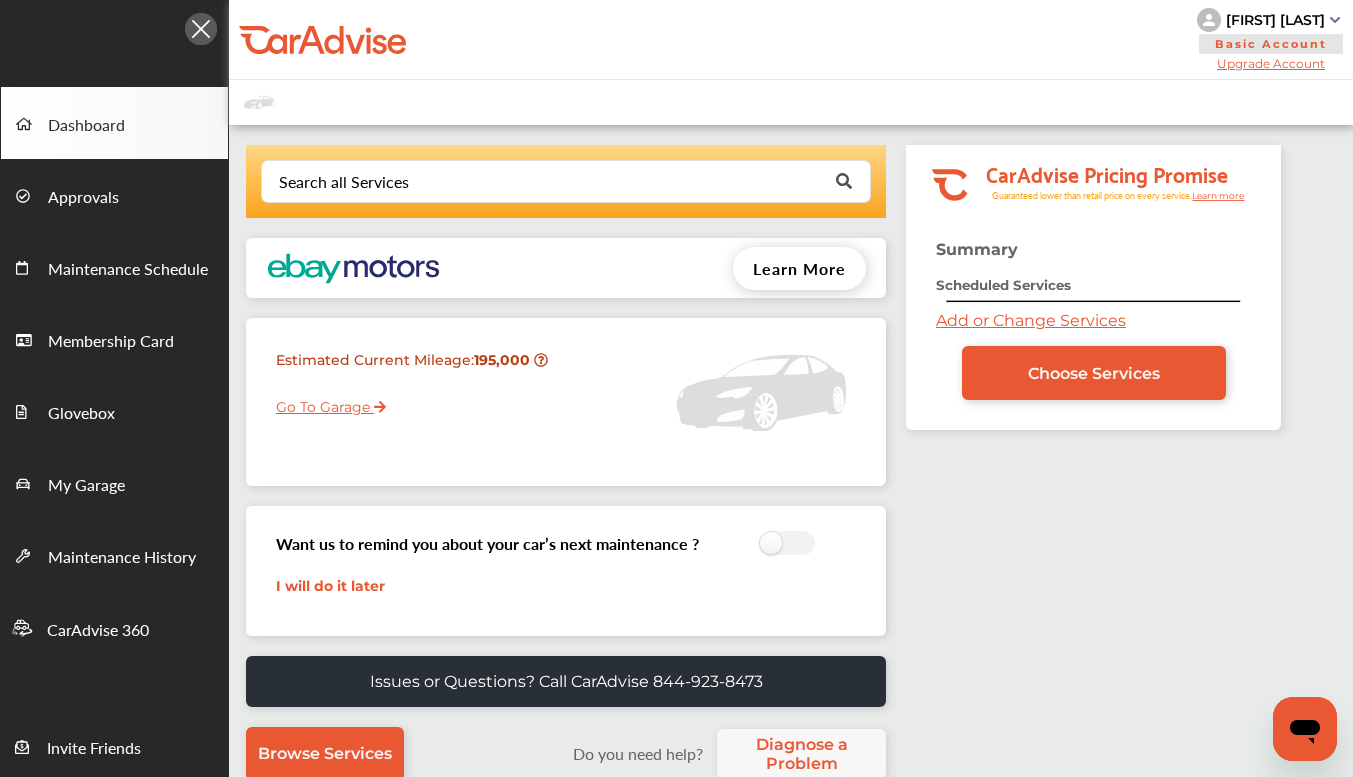 click on "Approvals" at bounding box center (83, 198) 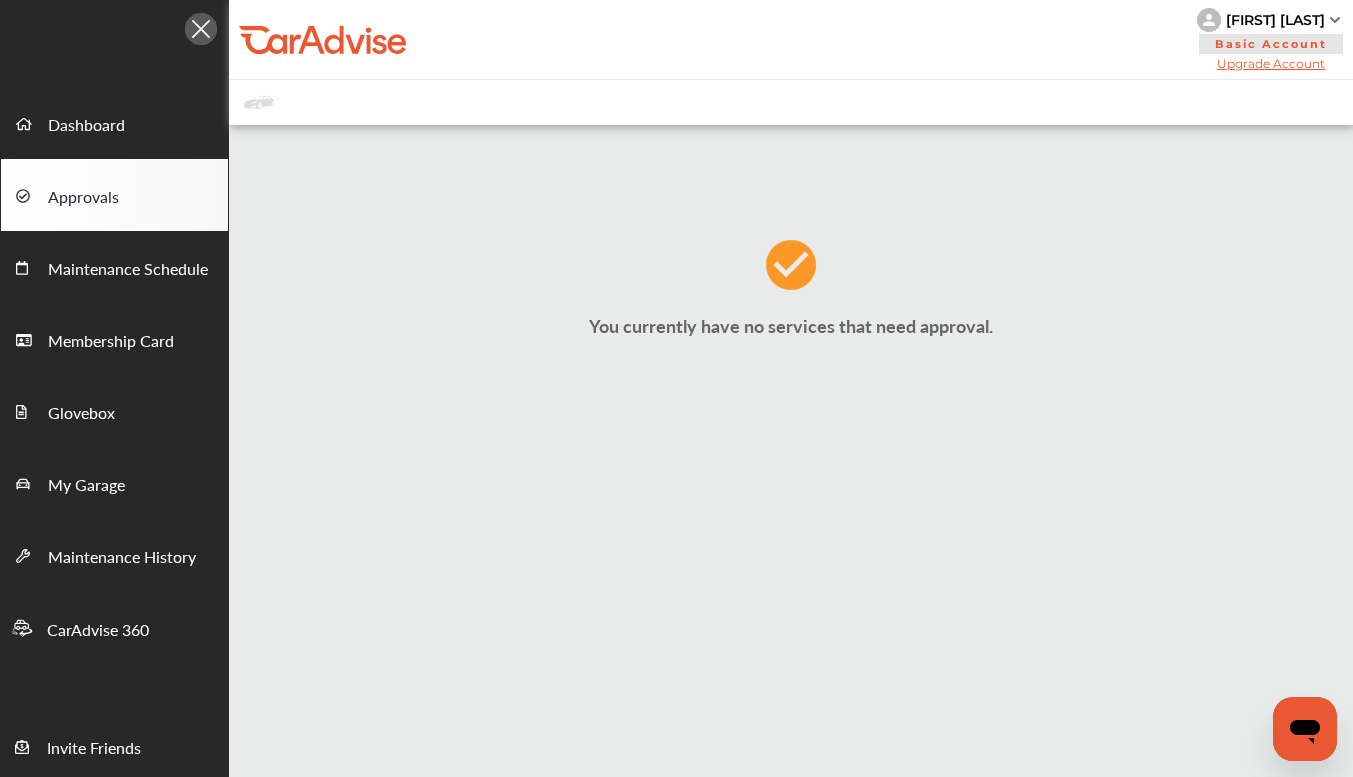 click on "Dashboard" at bounding box center [86, 126] 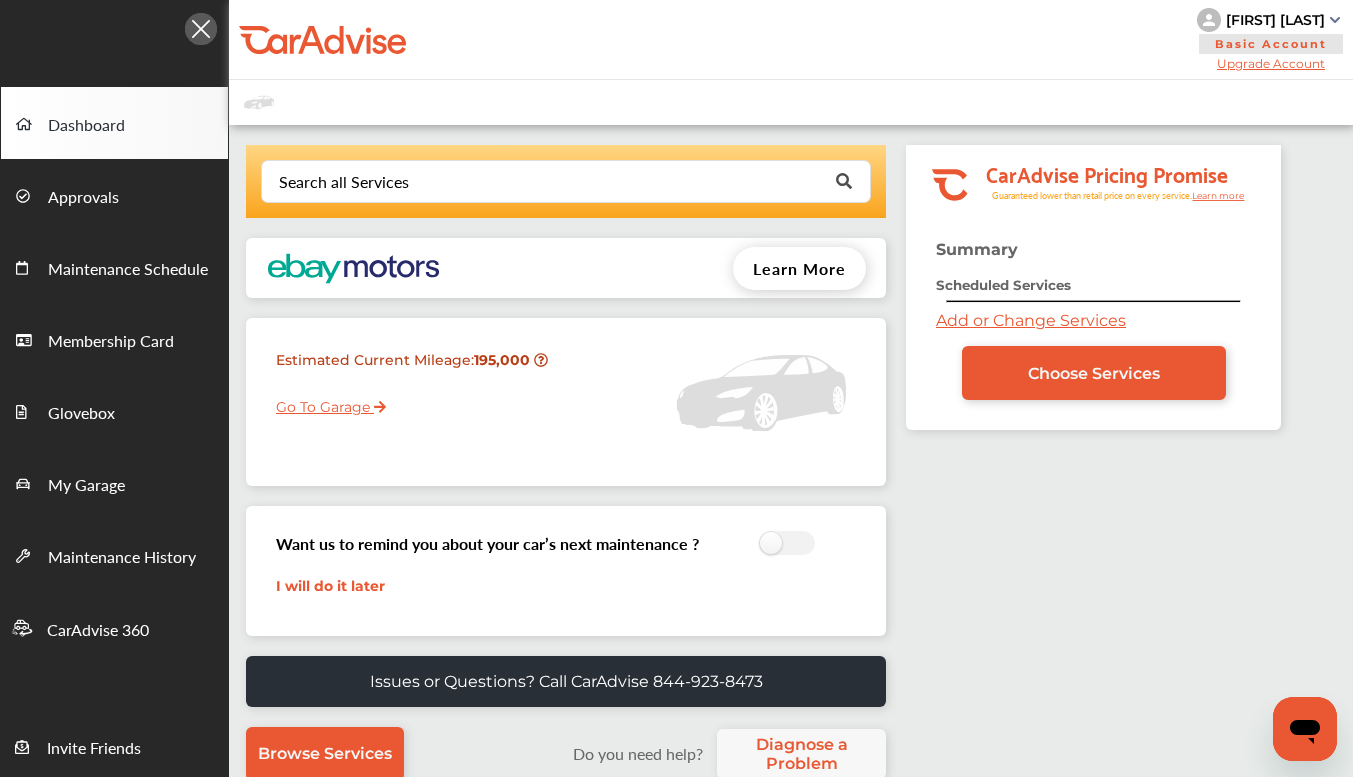 click at bounding box center [201, 29] 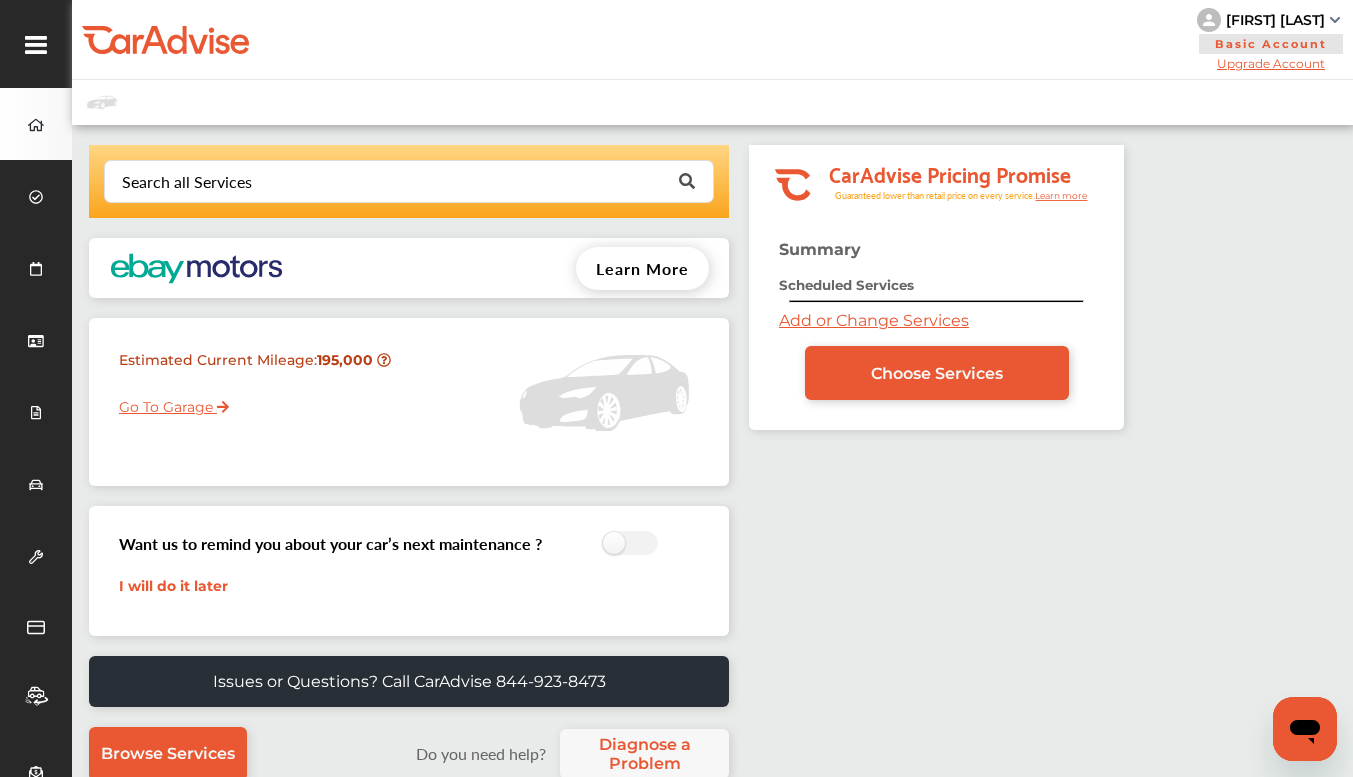 scroll, scrollTop: 0, scrollLeft: 0, axis: both 